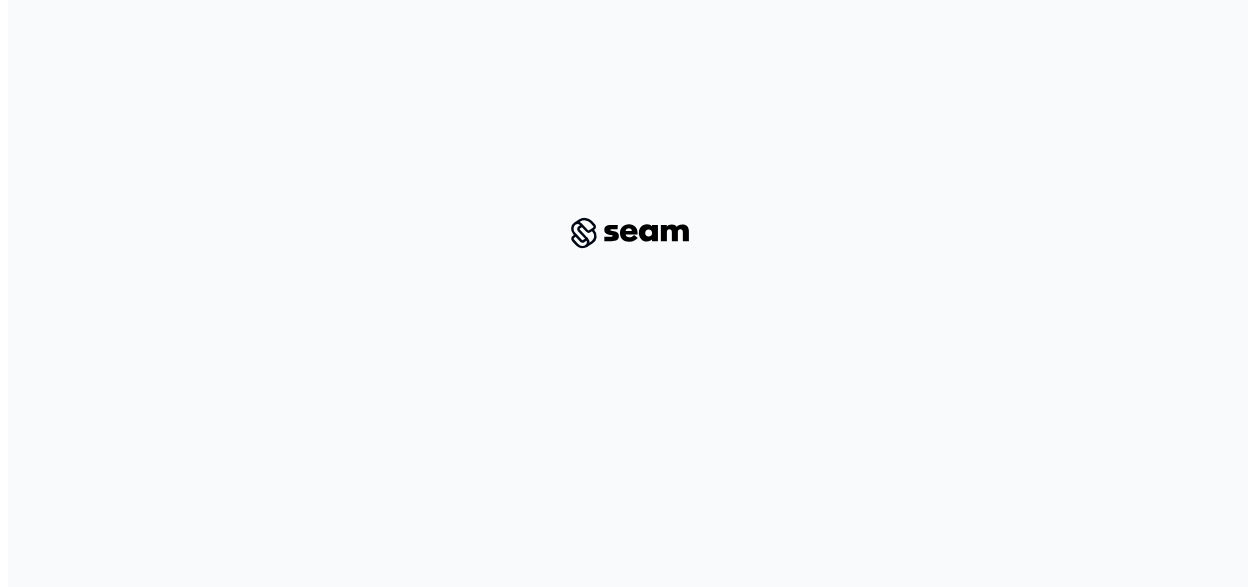 scroll, scrollTop: 0, scrollLeft: 0, axis: both 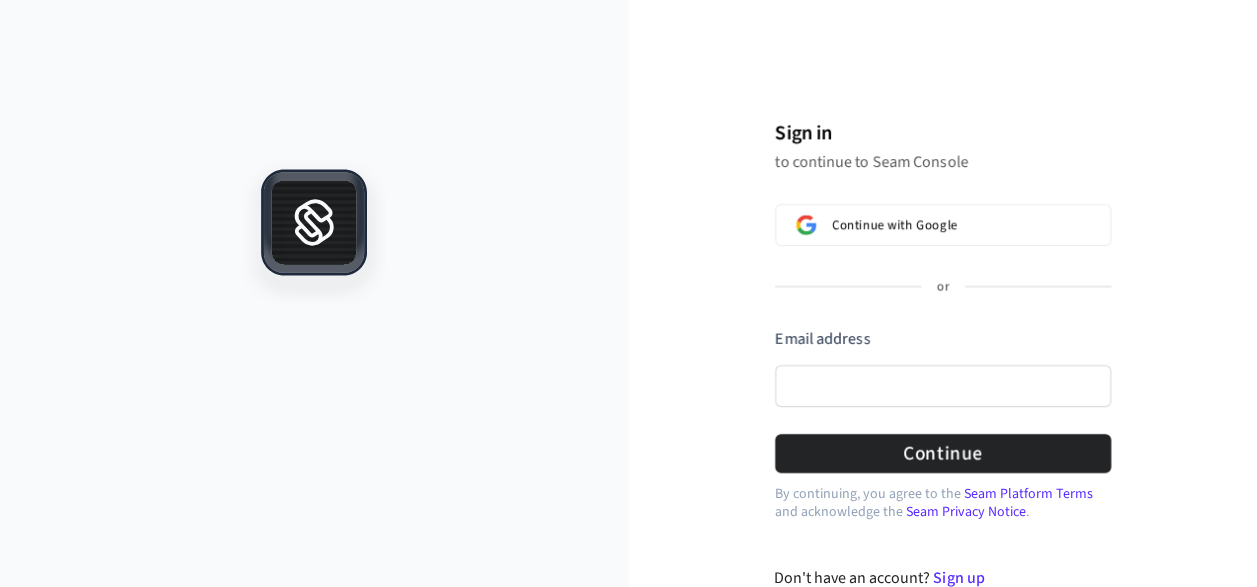 type 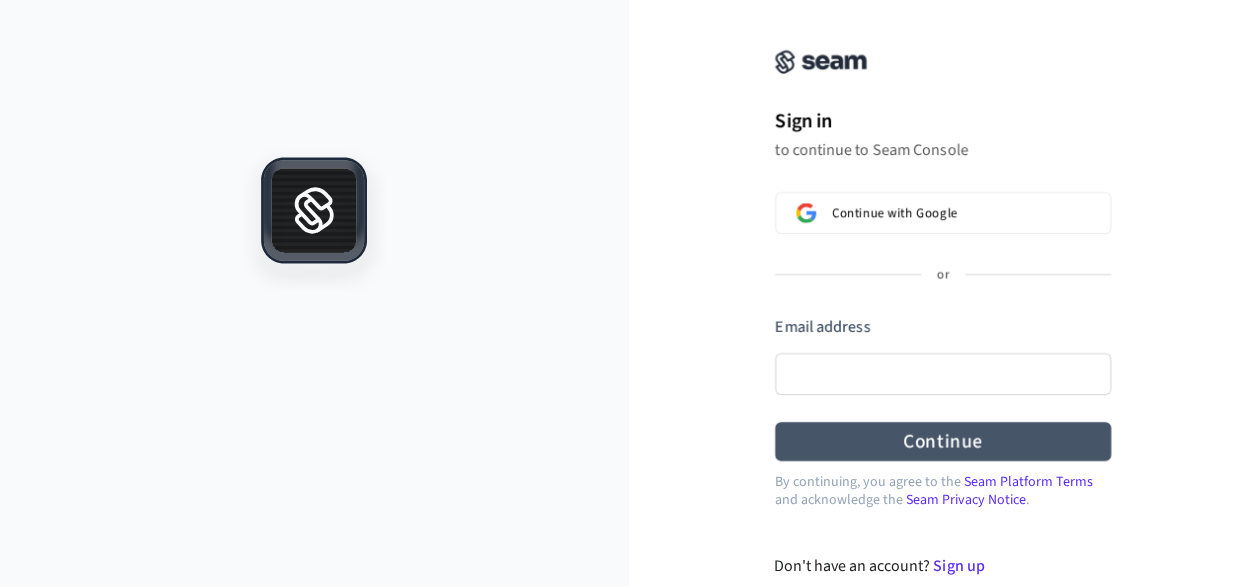 scroll, scrollTop: 31, scrollLeft: 0, axis: vertical 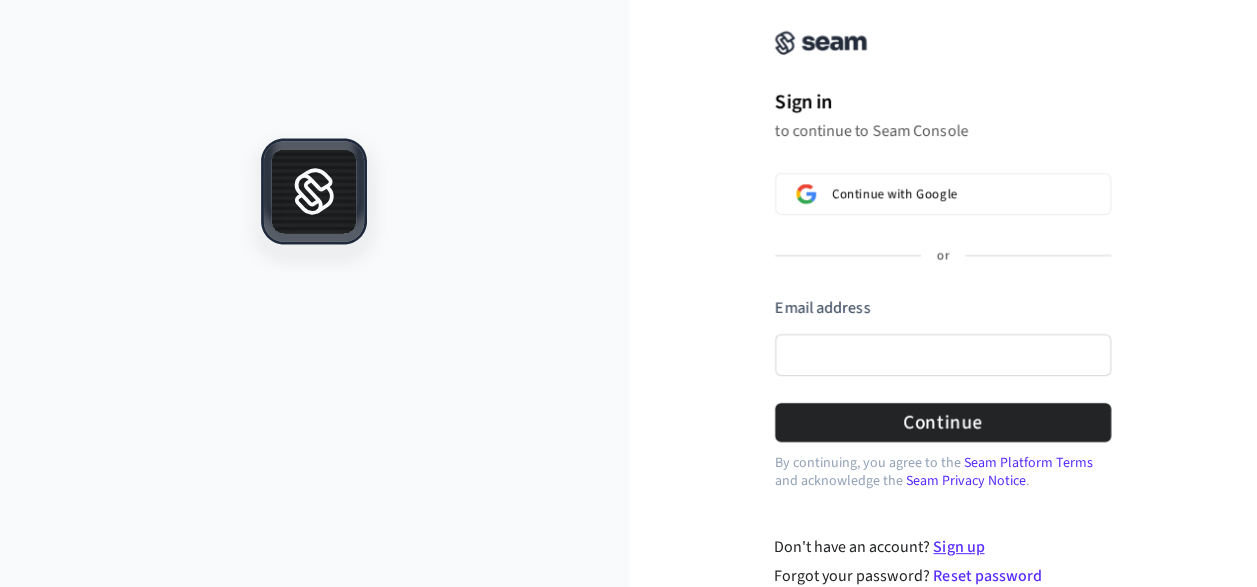 click on "Sign up" at bounding box center (958, 547) 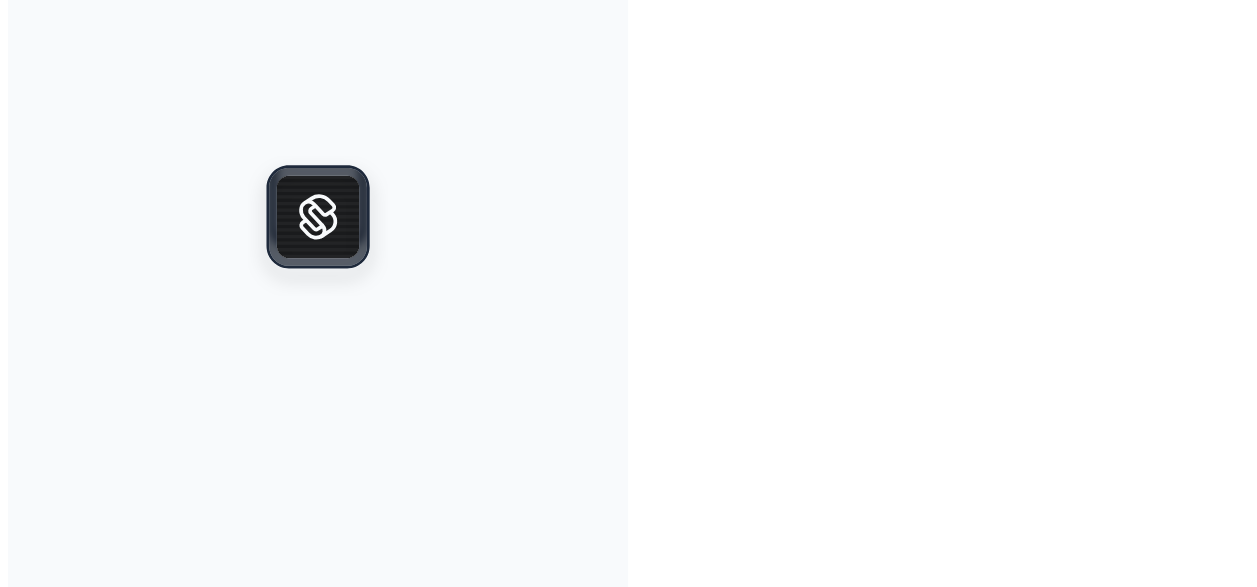scroll, scrollTop: 0, scrollLeft: 0, axis: both 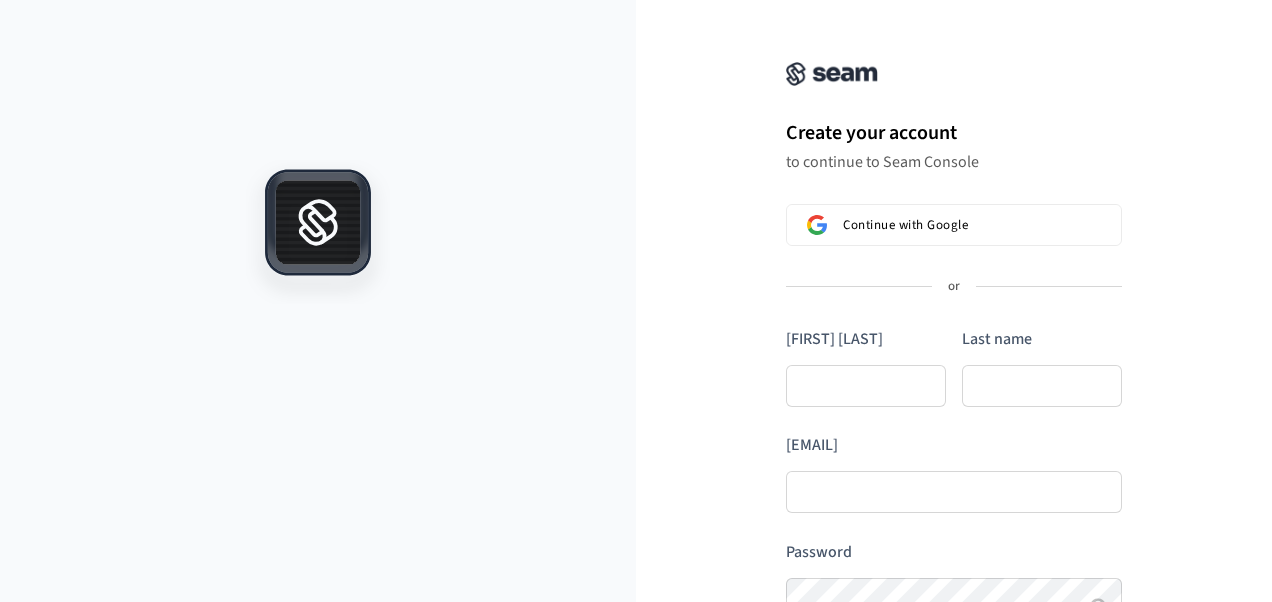type 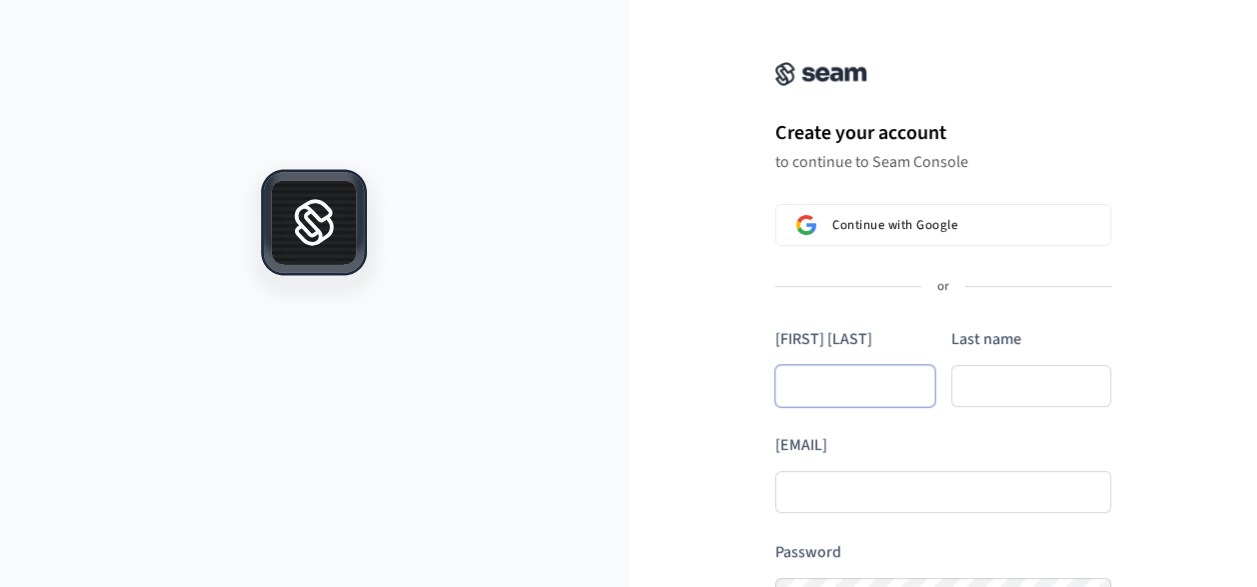 click on "[FIRST] [LAST]" at bounding box center [855, 386] 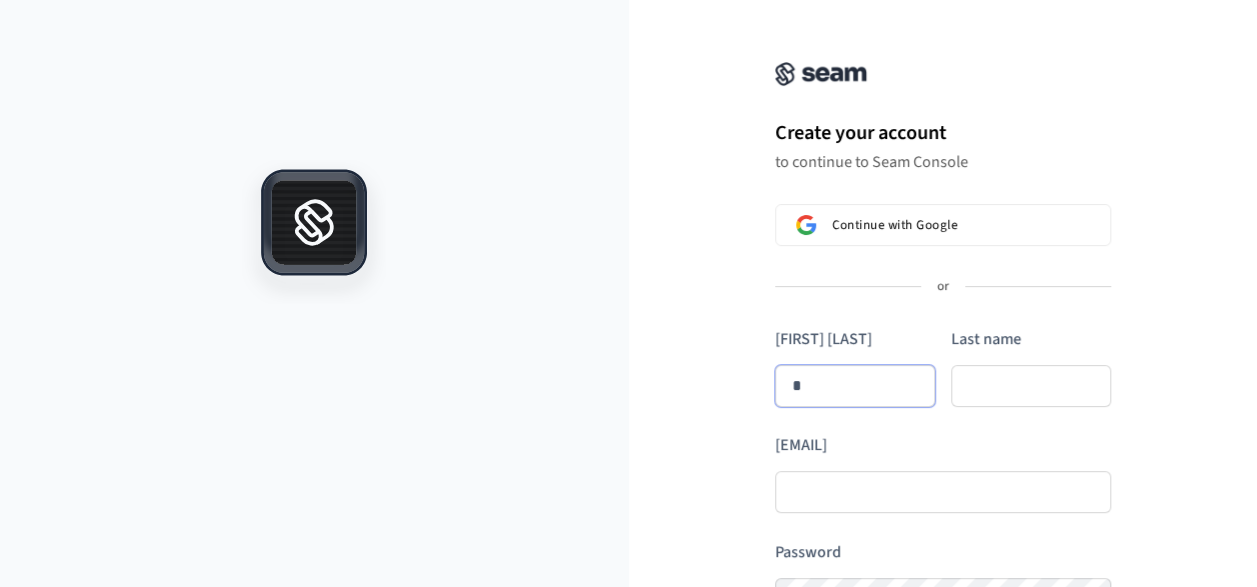 type on "**" 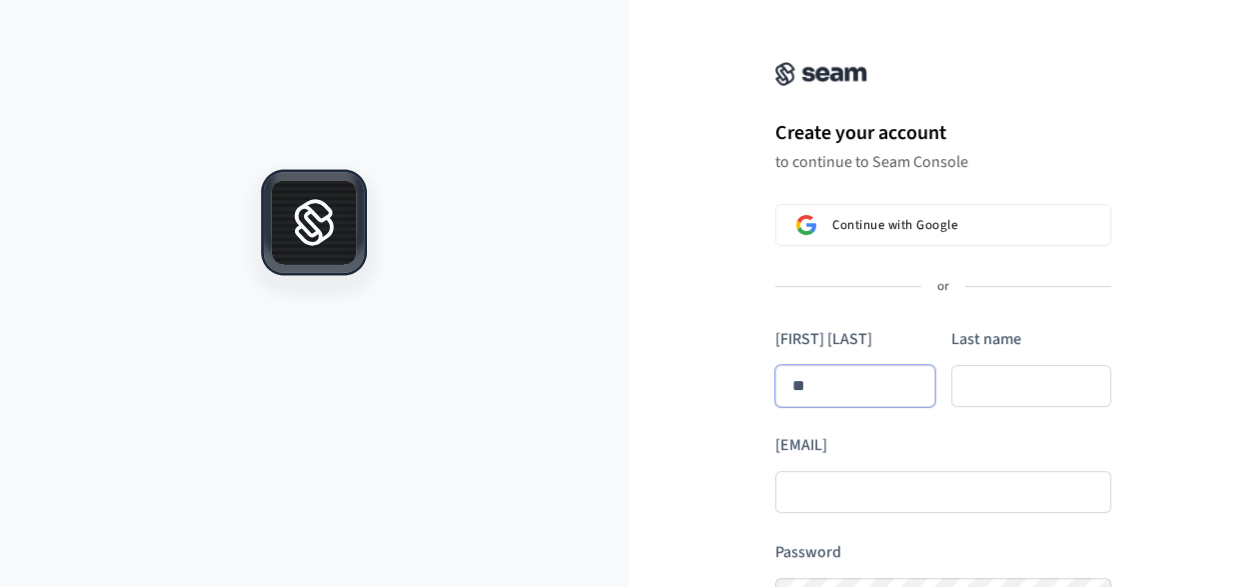 type on "***" 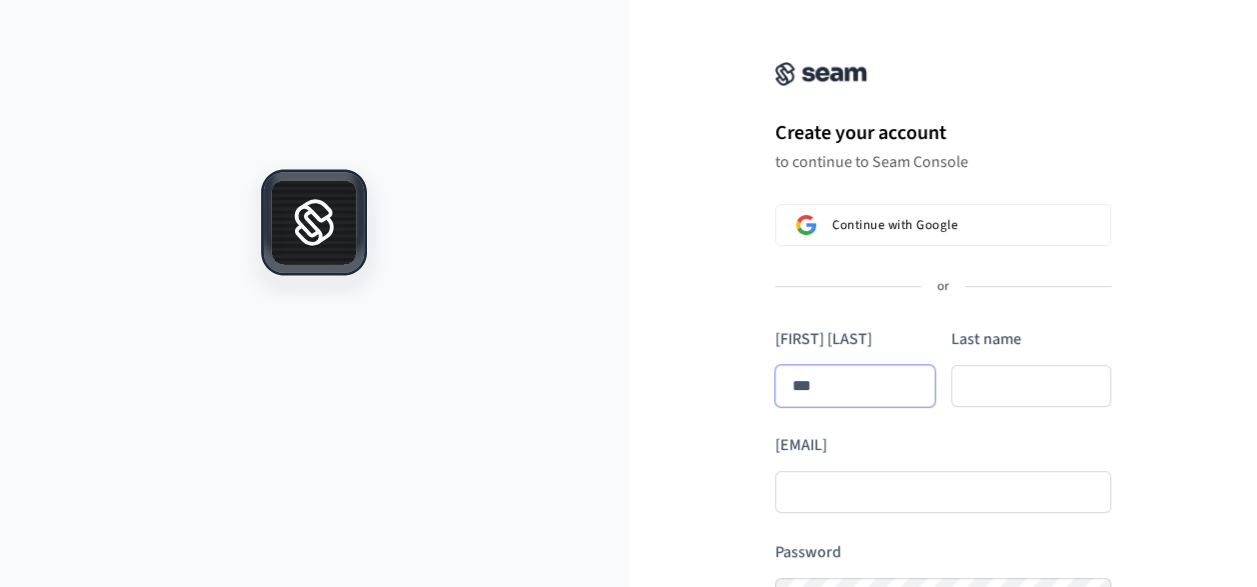 type on "****" 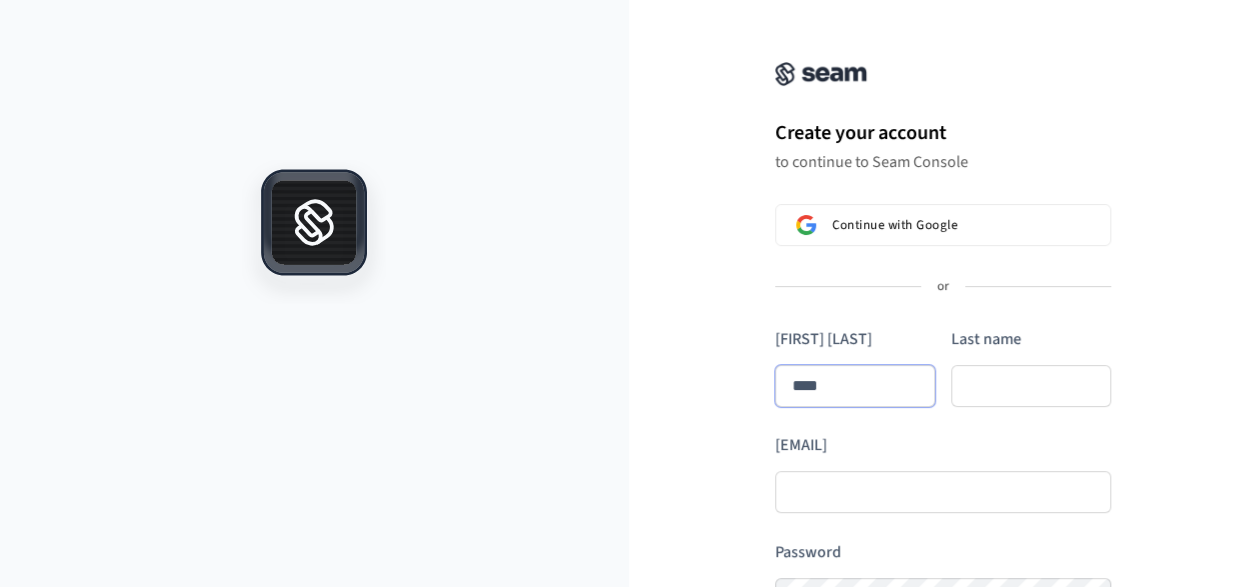 type on "*****" 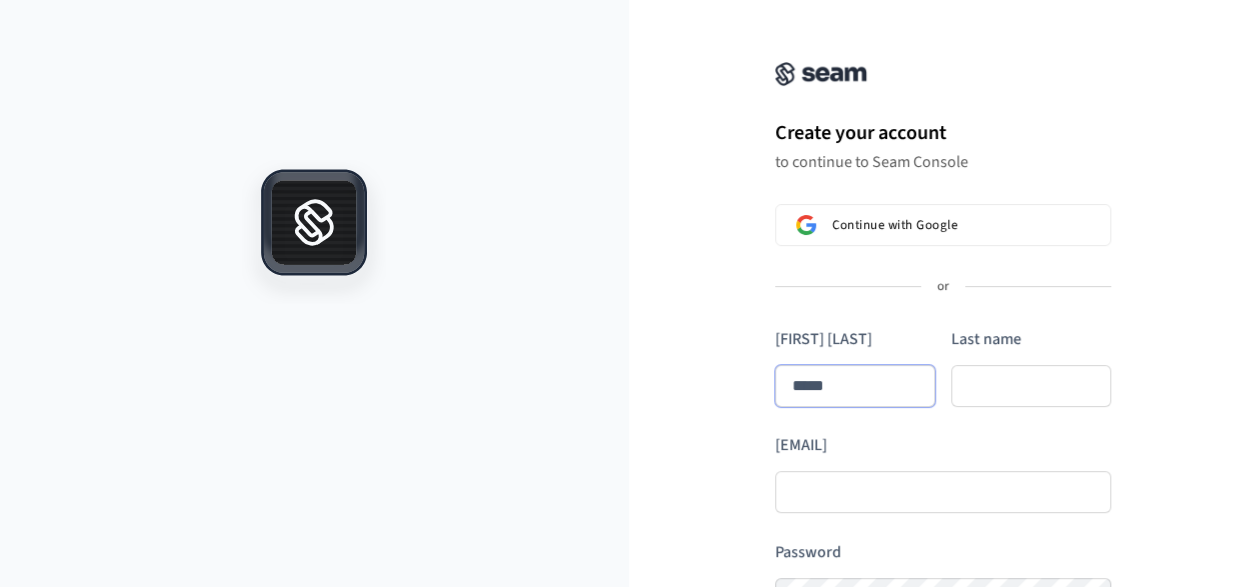 type on "*****" 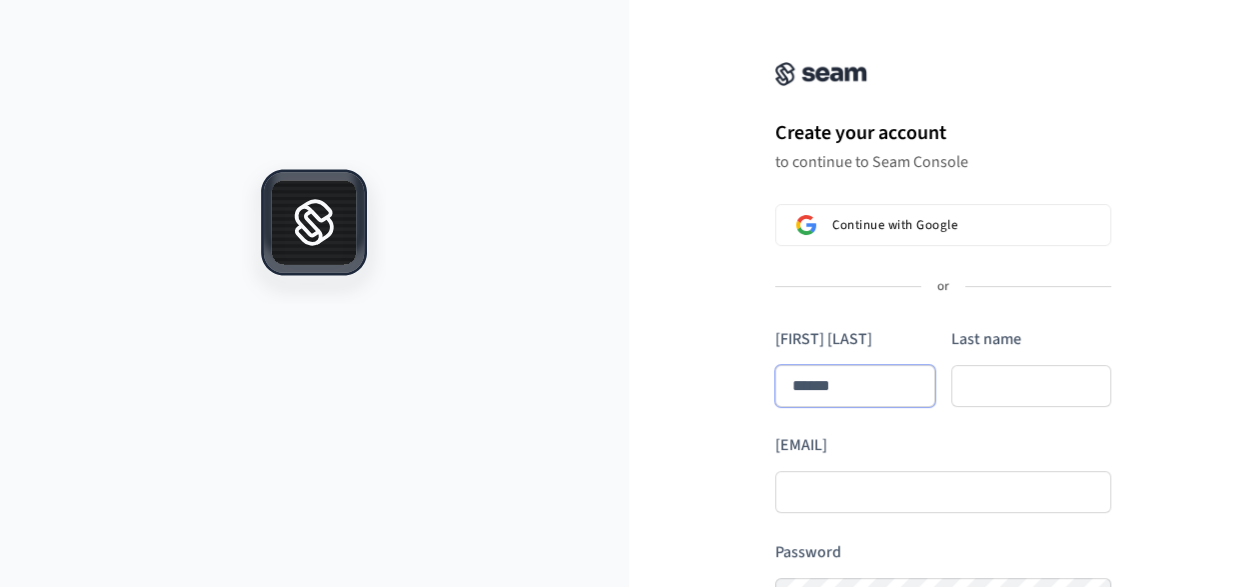 type on "*******" 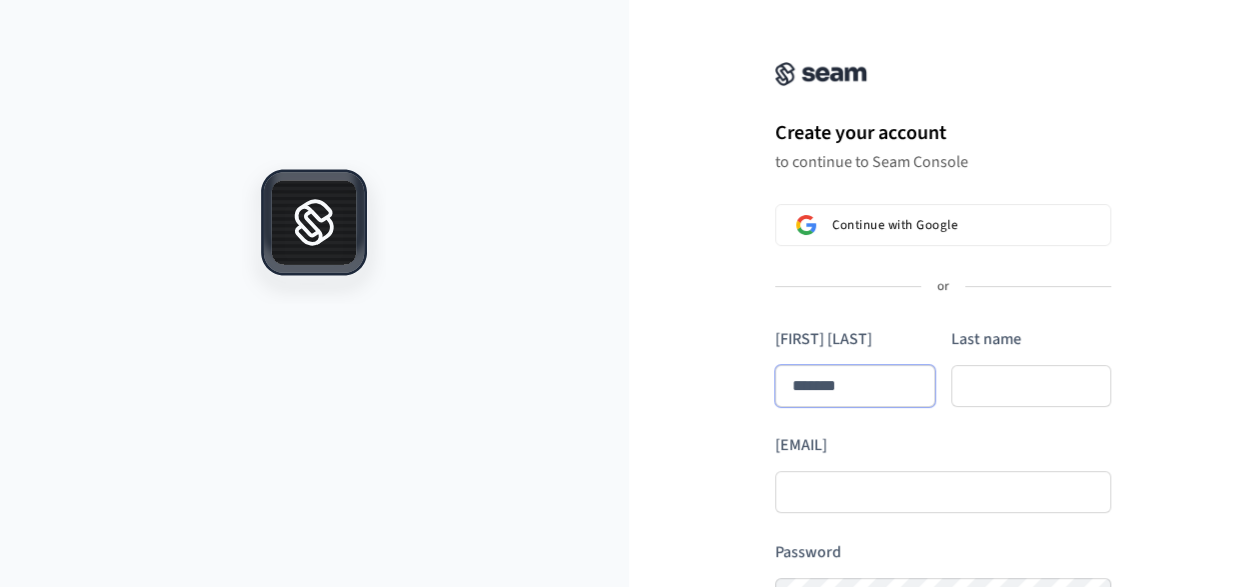 type on "********" 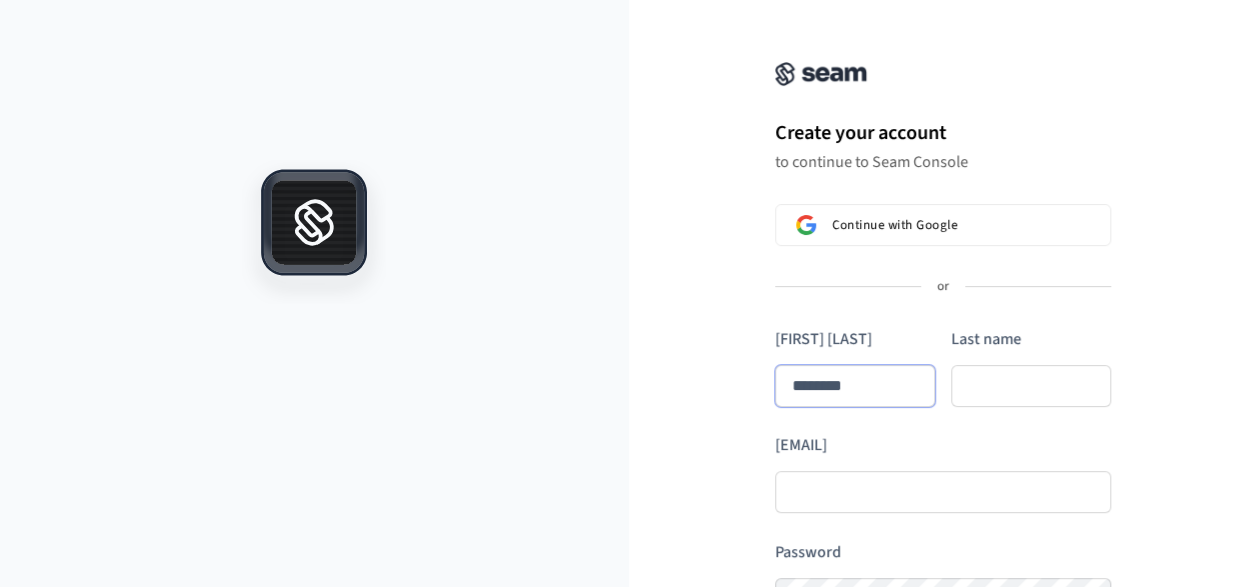 type on "*********" 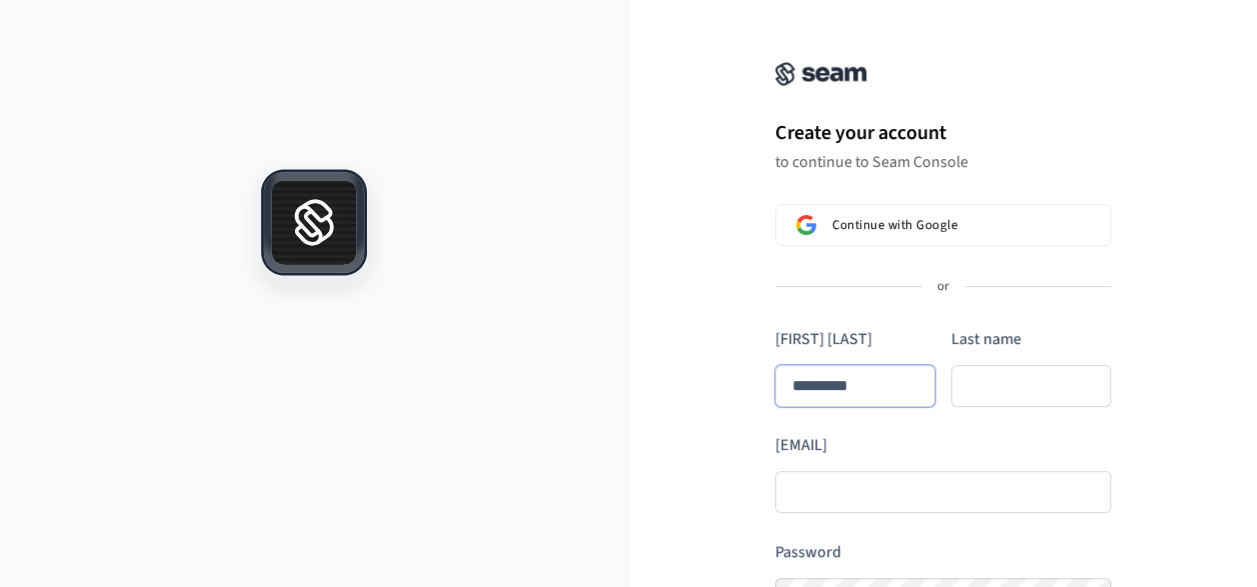 type on "**********" 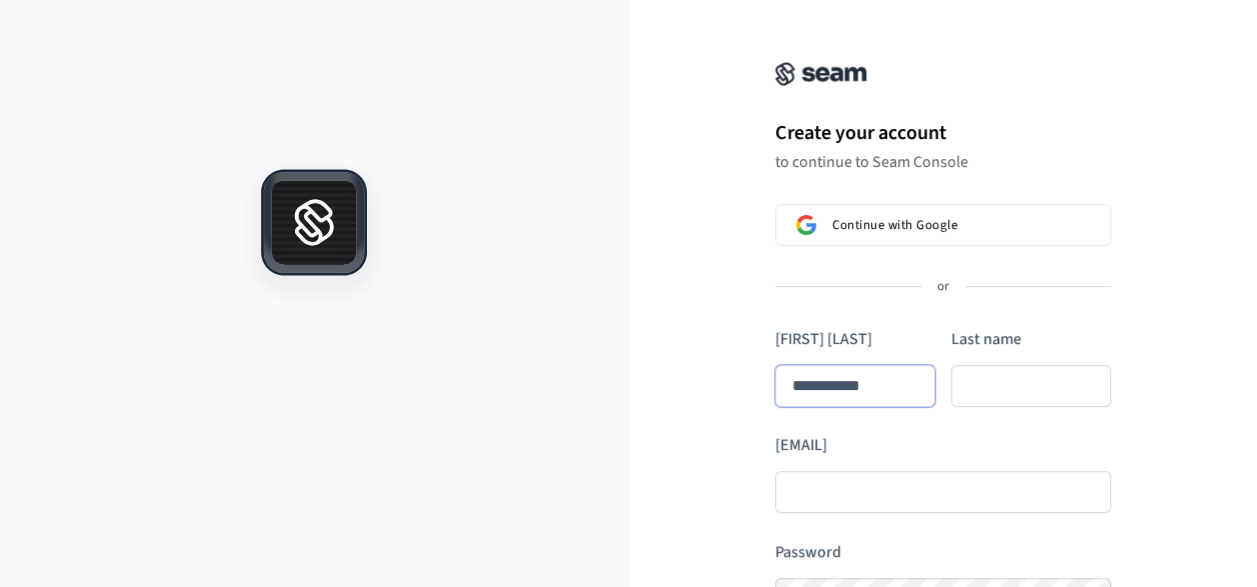 type on "**********" 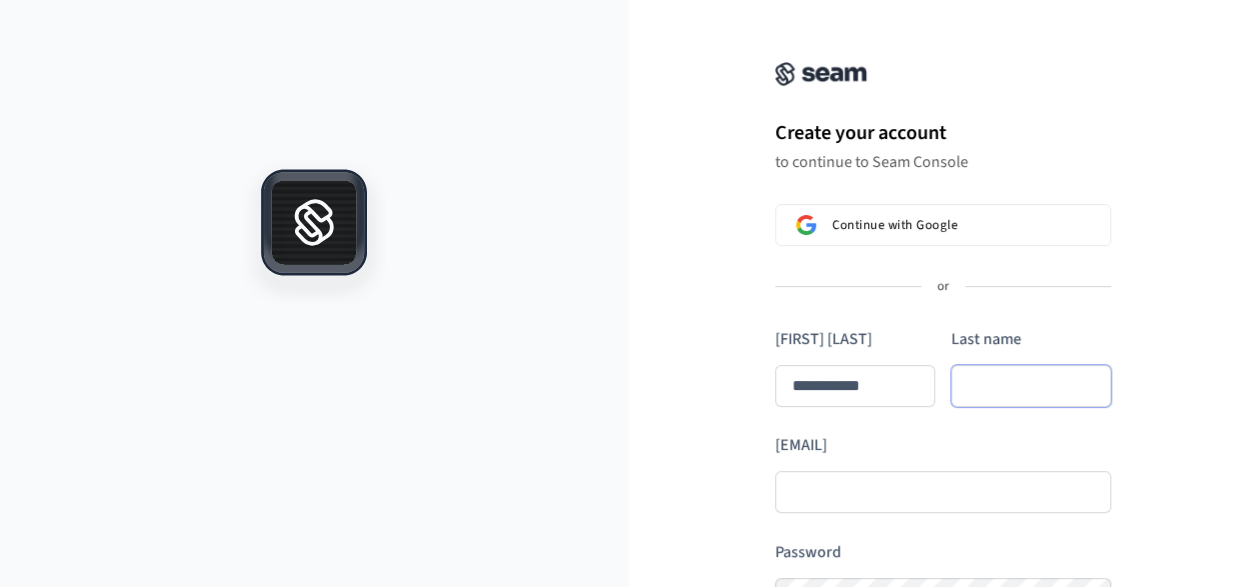 type on "**********" 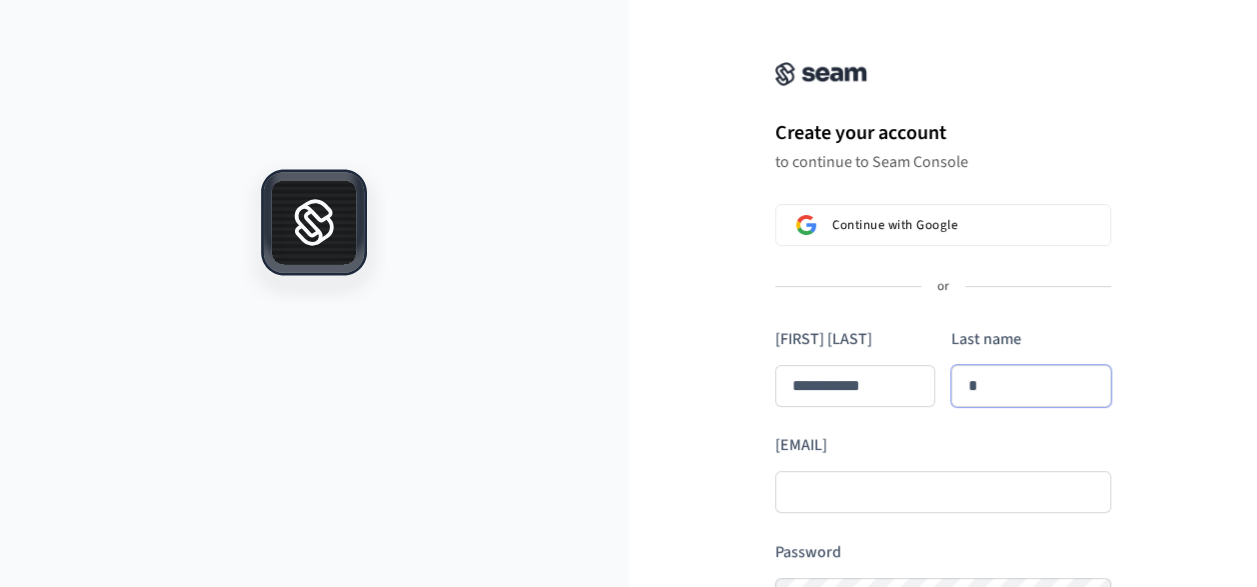 type on "**********" 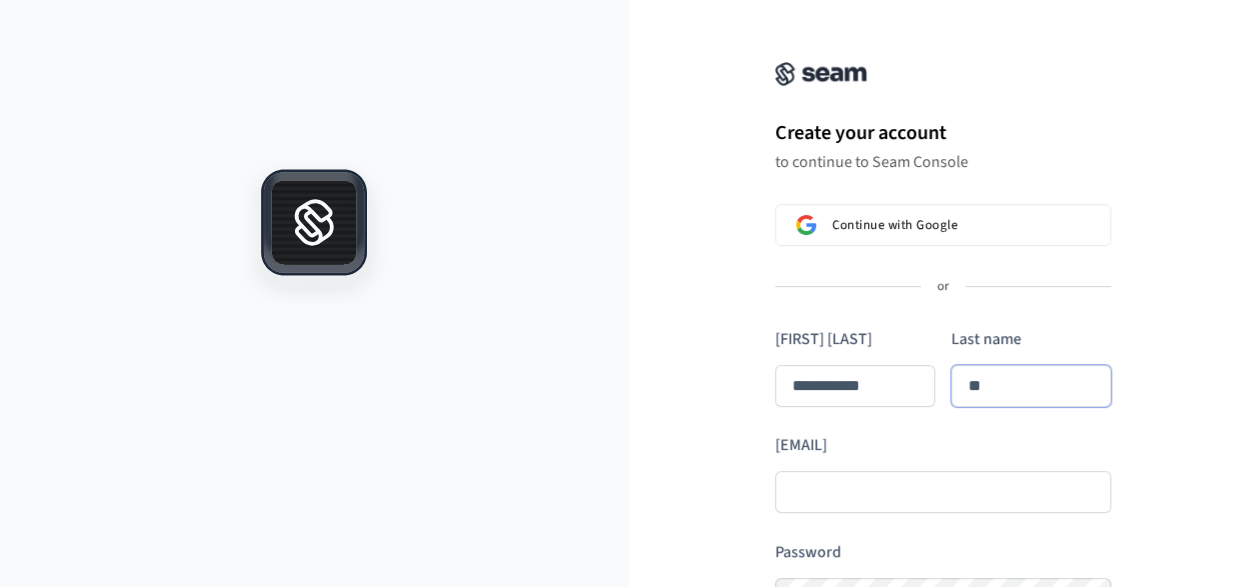 type on "**********" 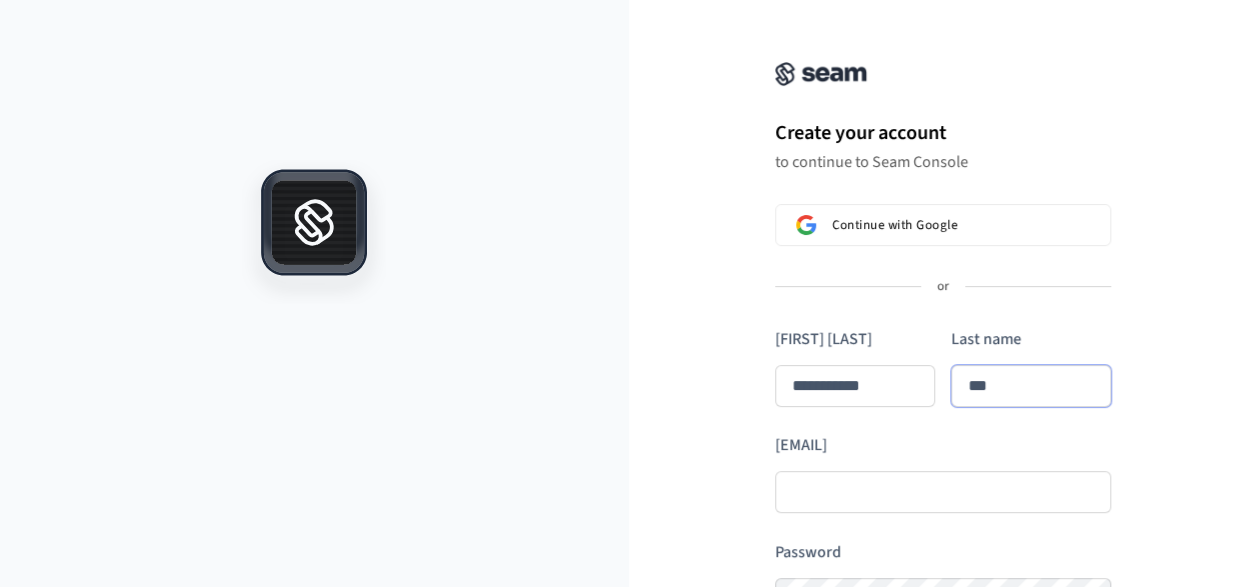 type on "**********" 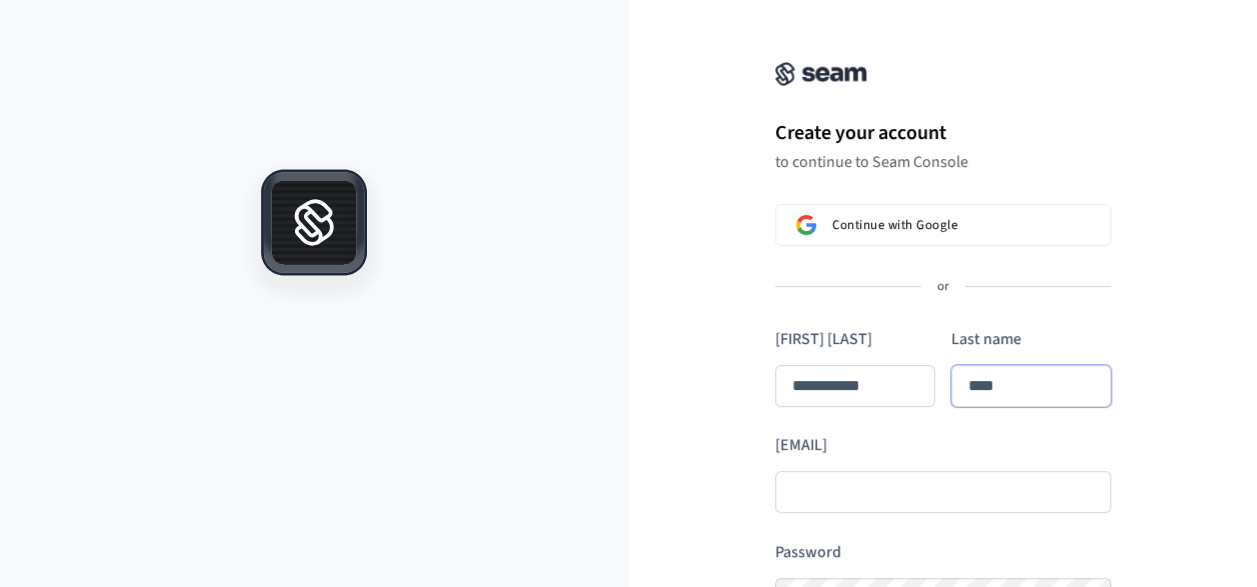 type on "**********" 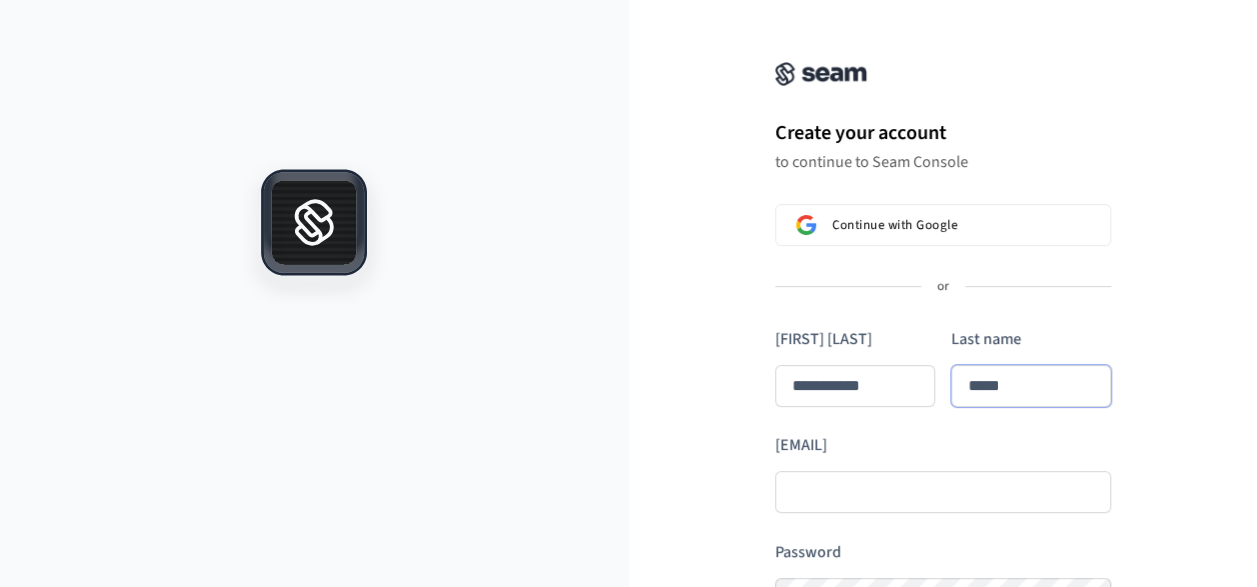 type on "**********" 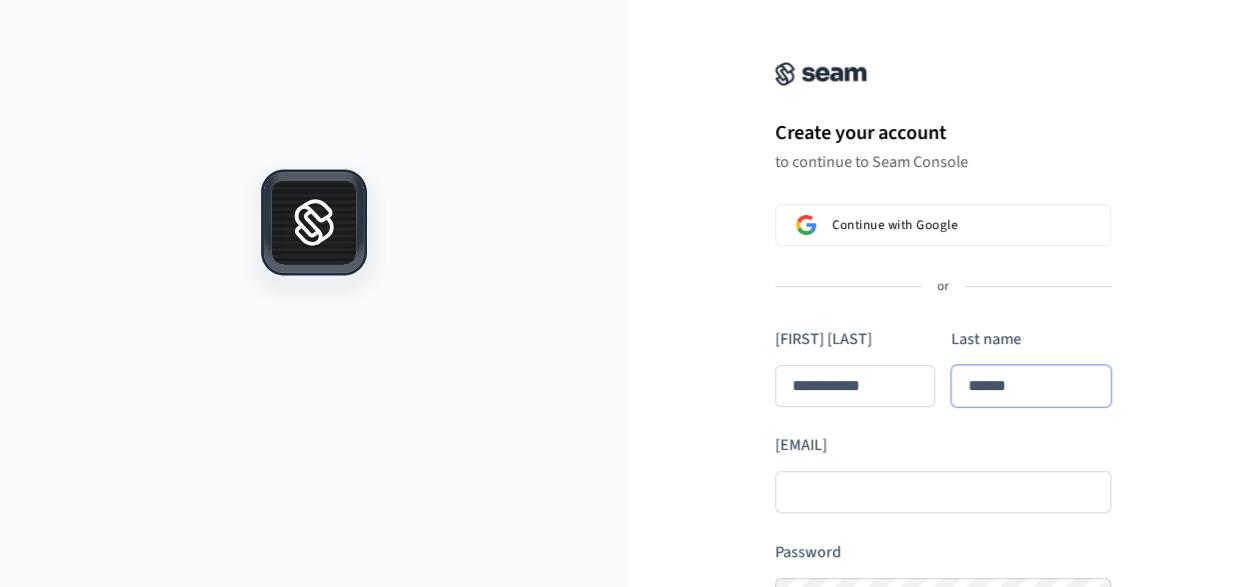 type on "**********" 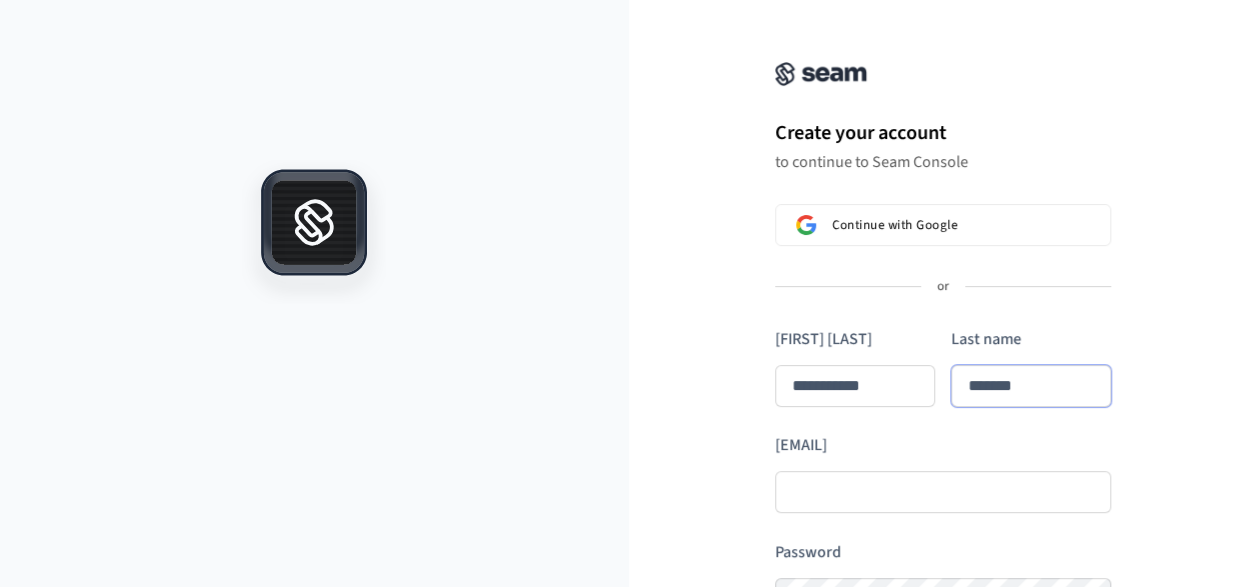 type on "*******" 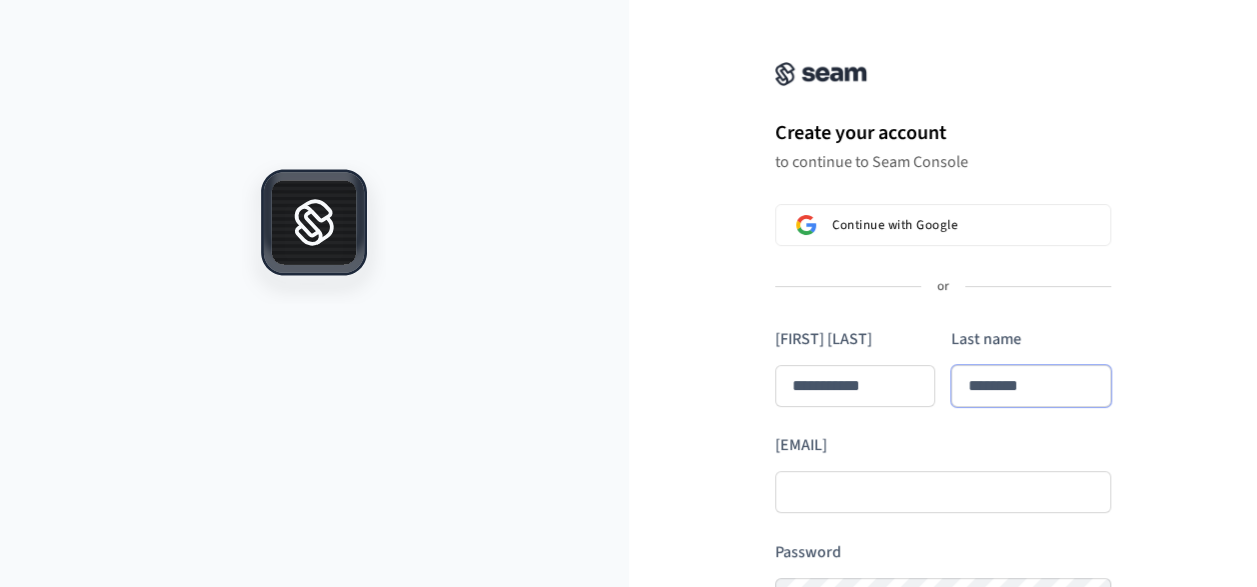 type on "**********" 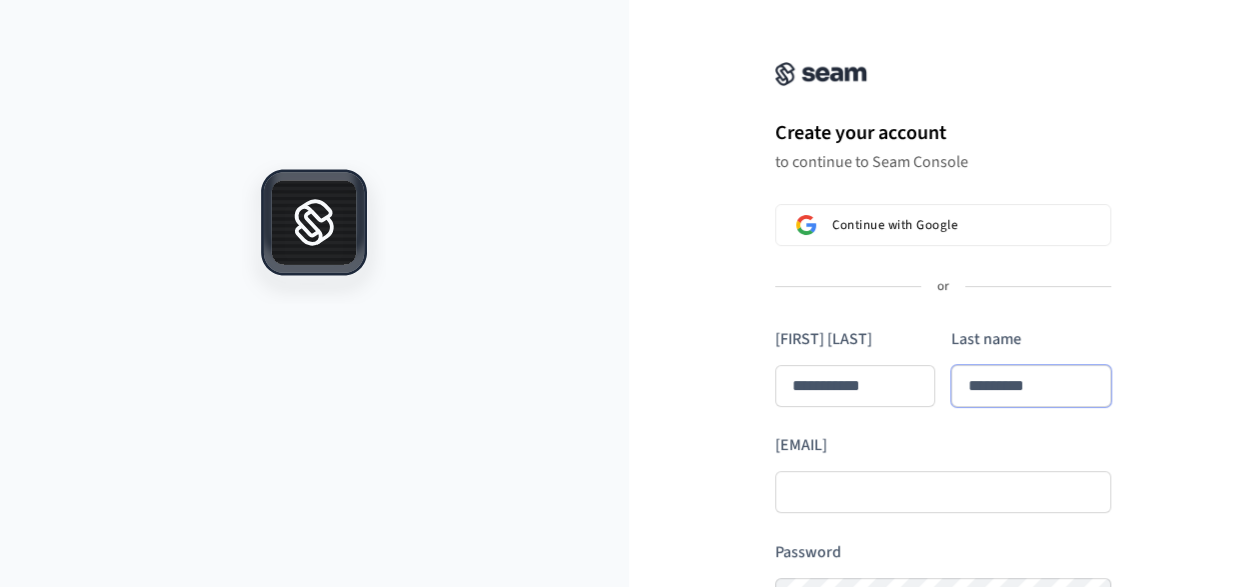 type on "**********" 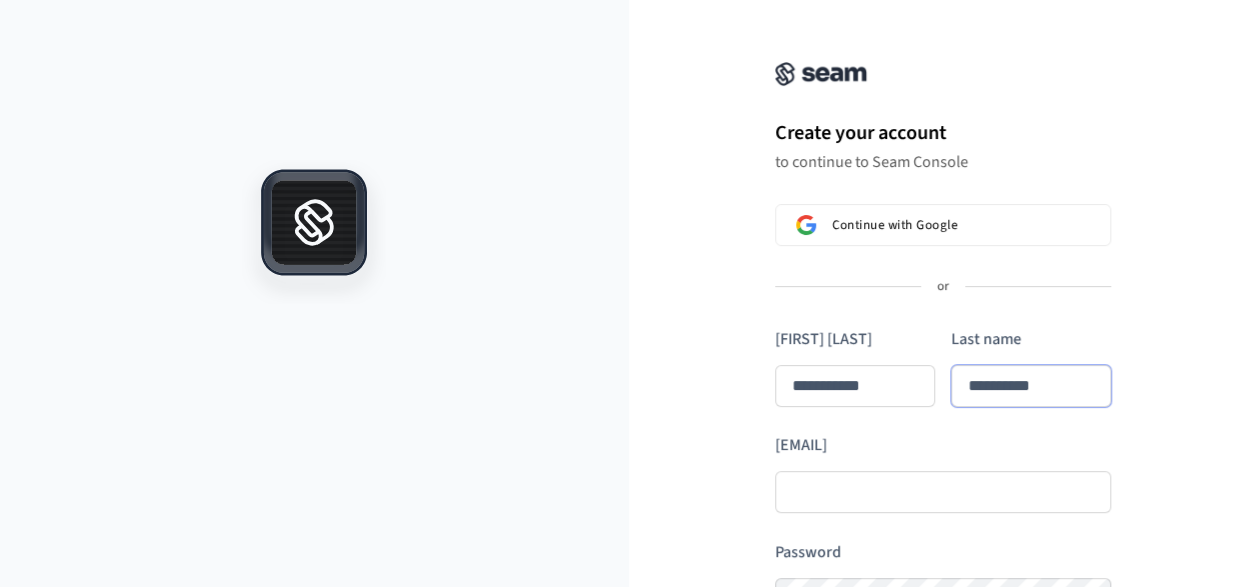 type on "**********" 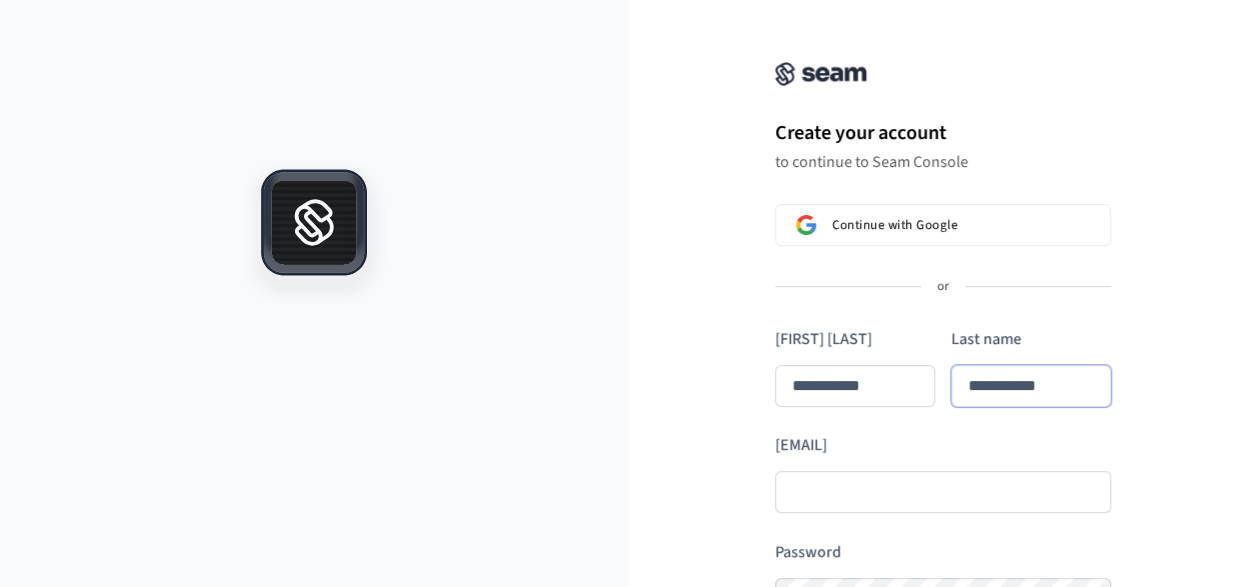 type on "**********" 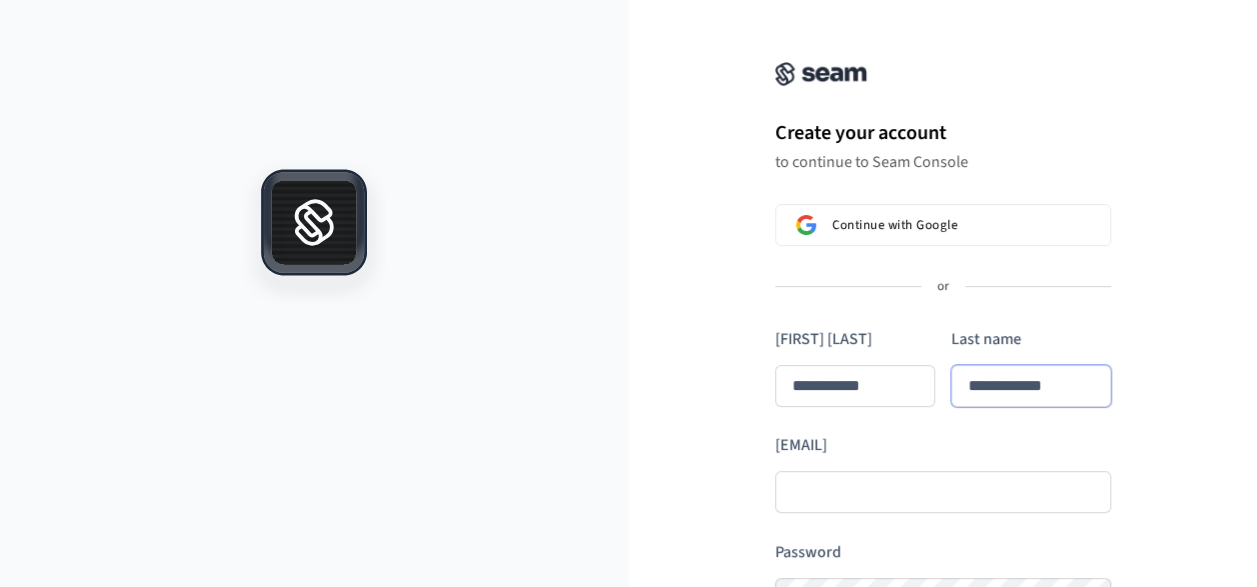 type on "**********" 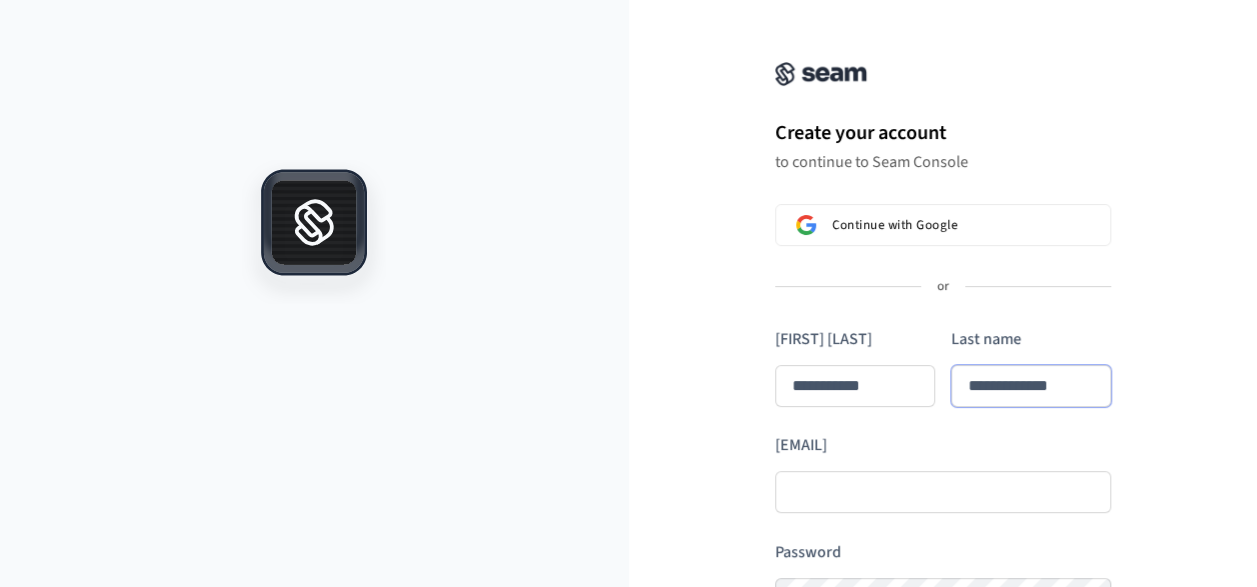 type on "**********" 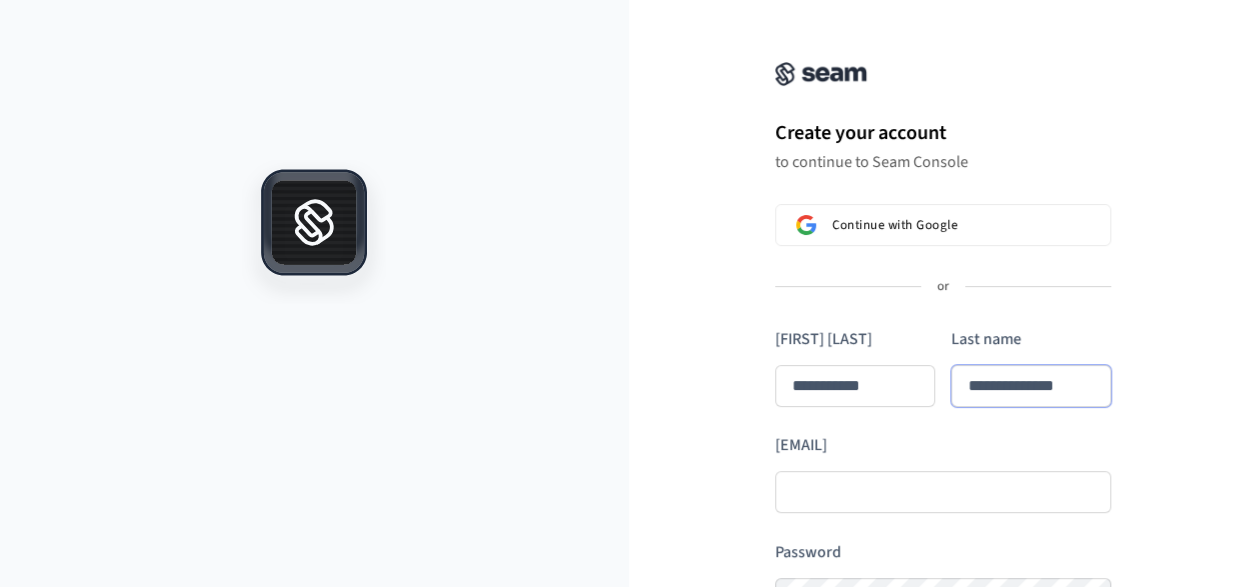 type on "**********" 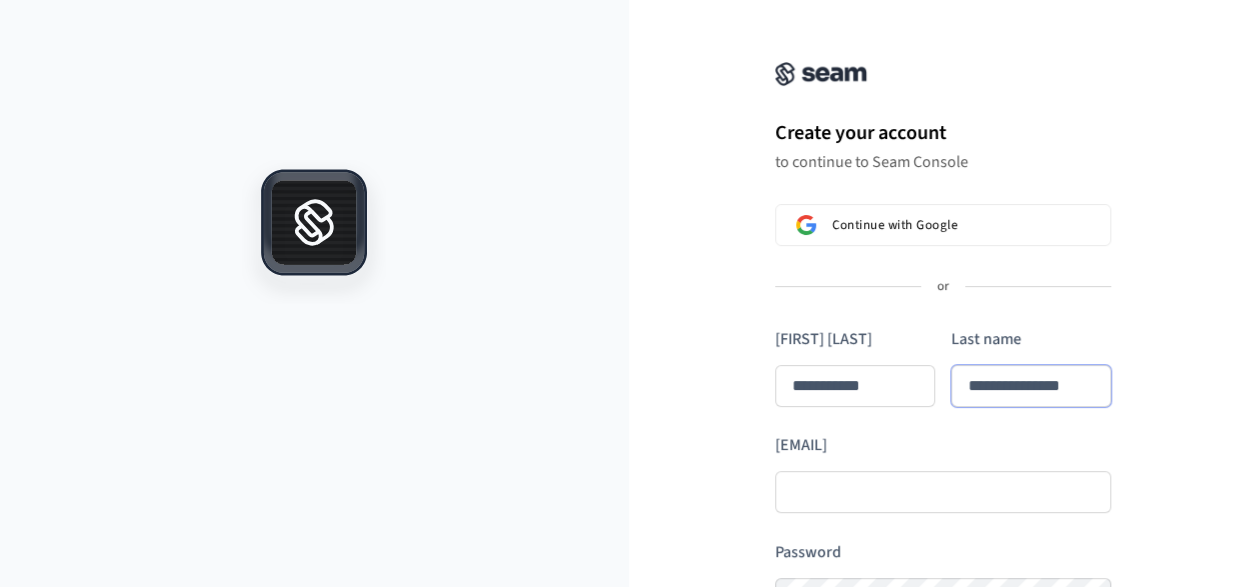 type on "**********" 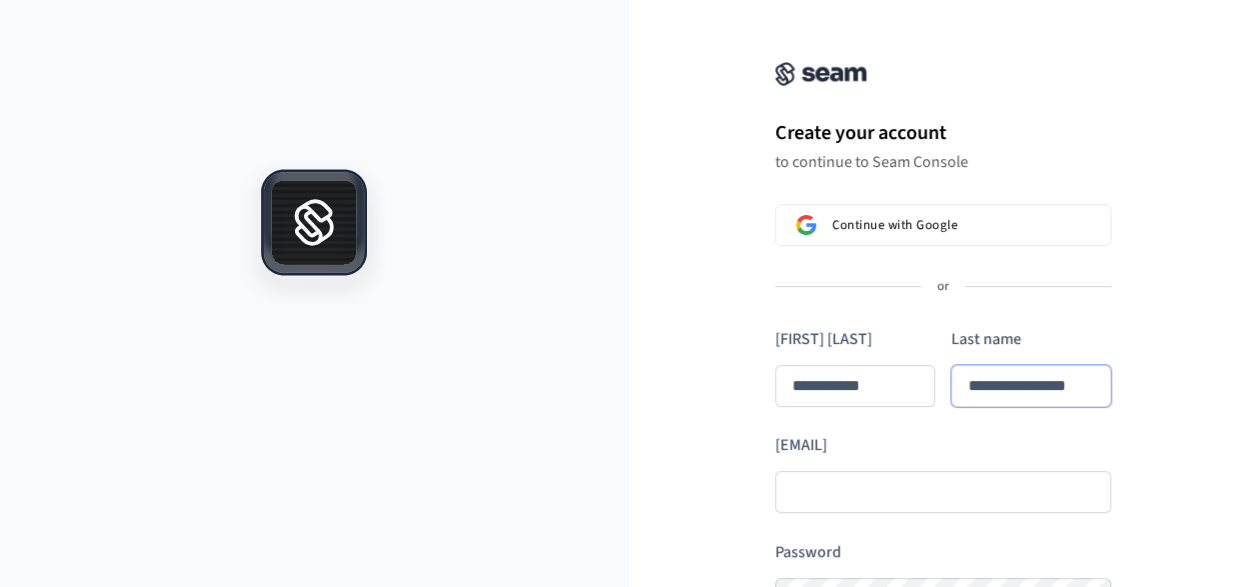 type on "**********" 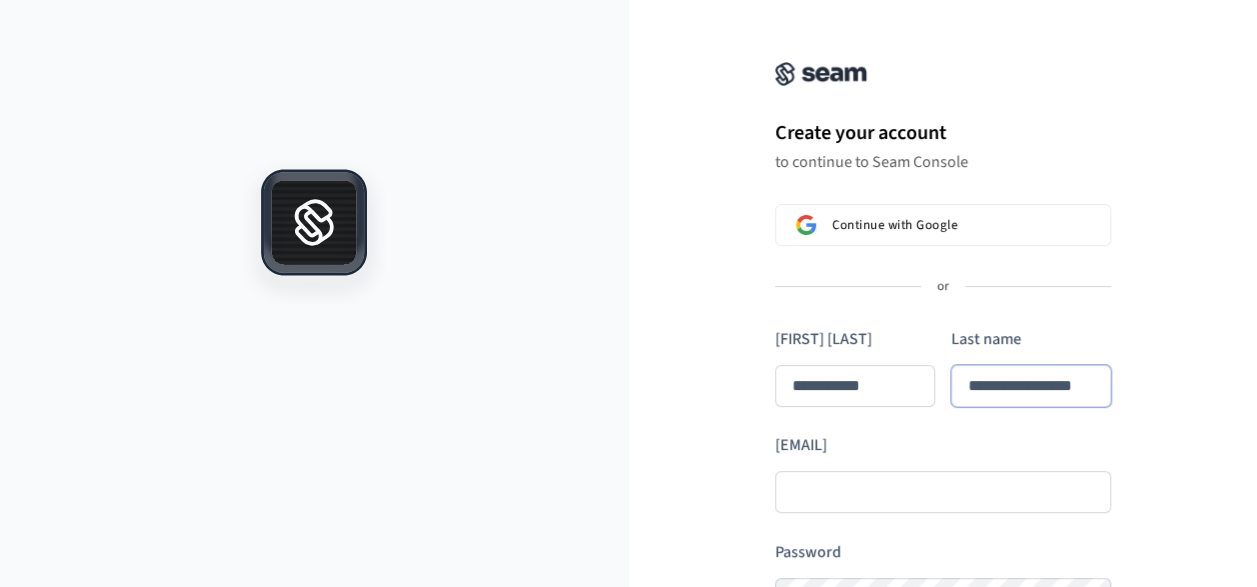 scroll, scrollTop: 0, scrollLeft: 1, axis: horizontal 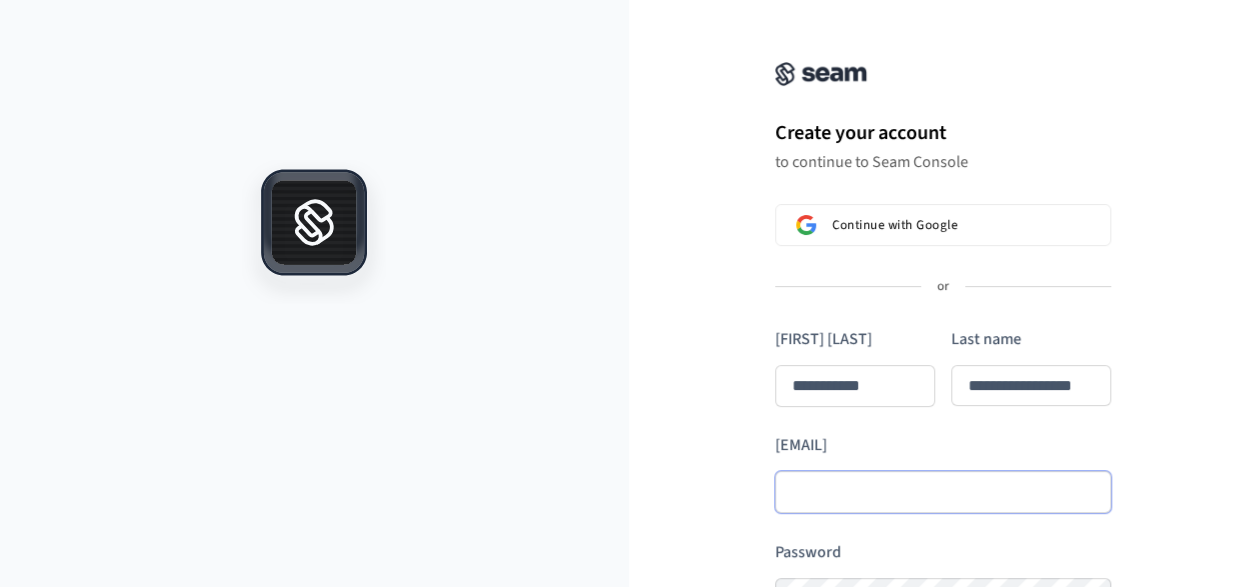 type on "**********" 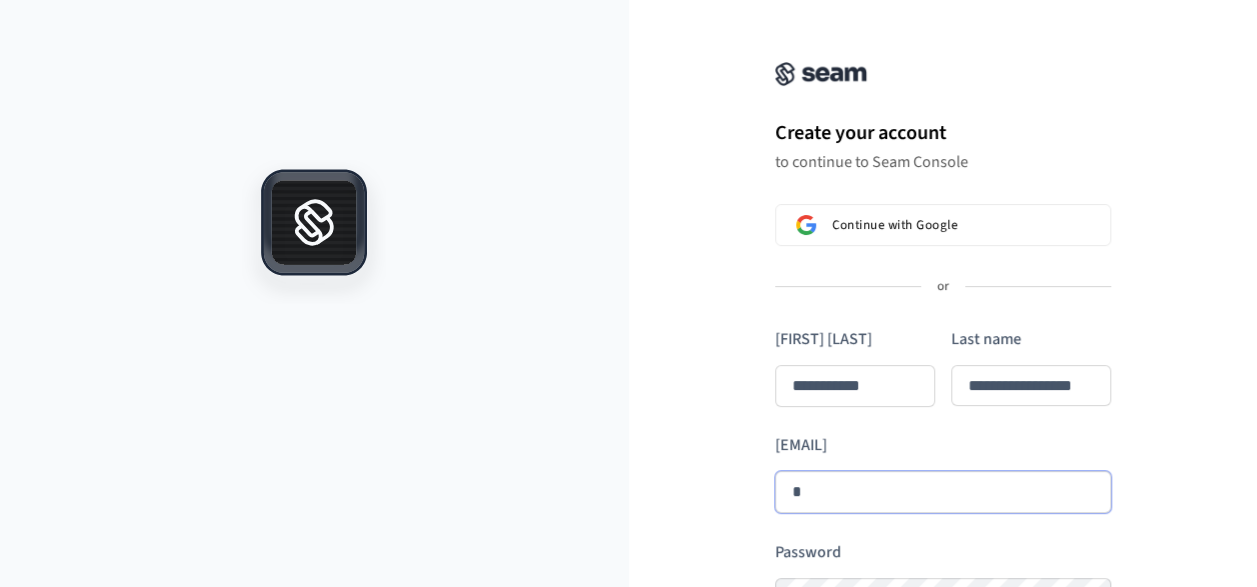 type on "**********" 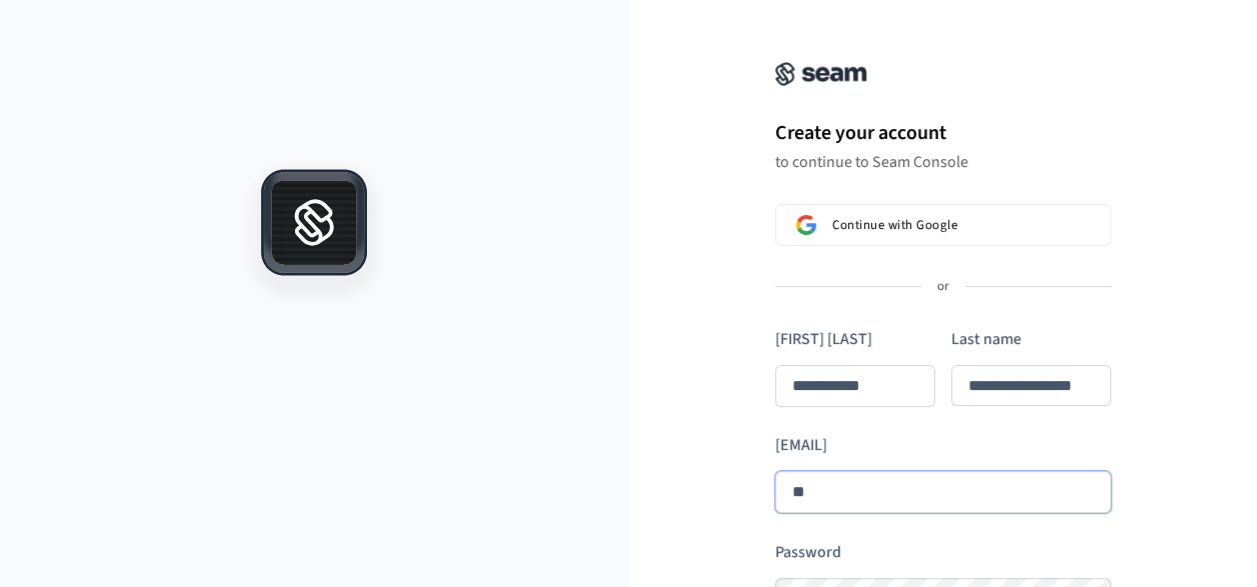 type on "**********" 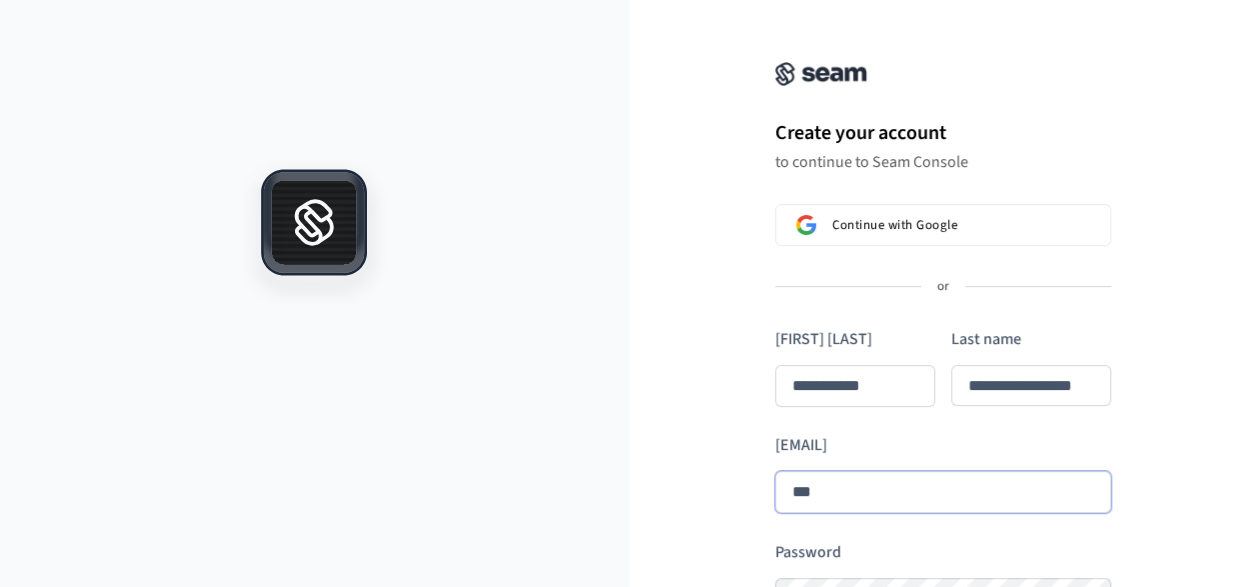 type on "**********" 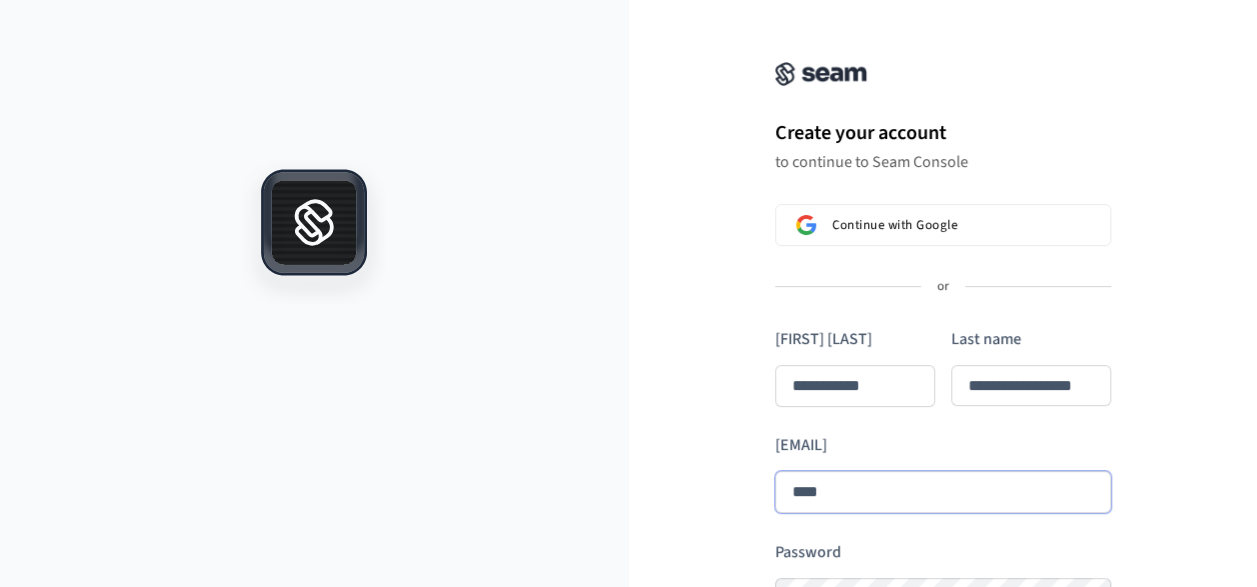 type on "**********" 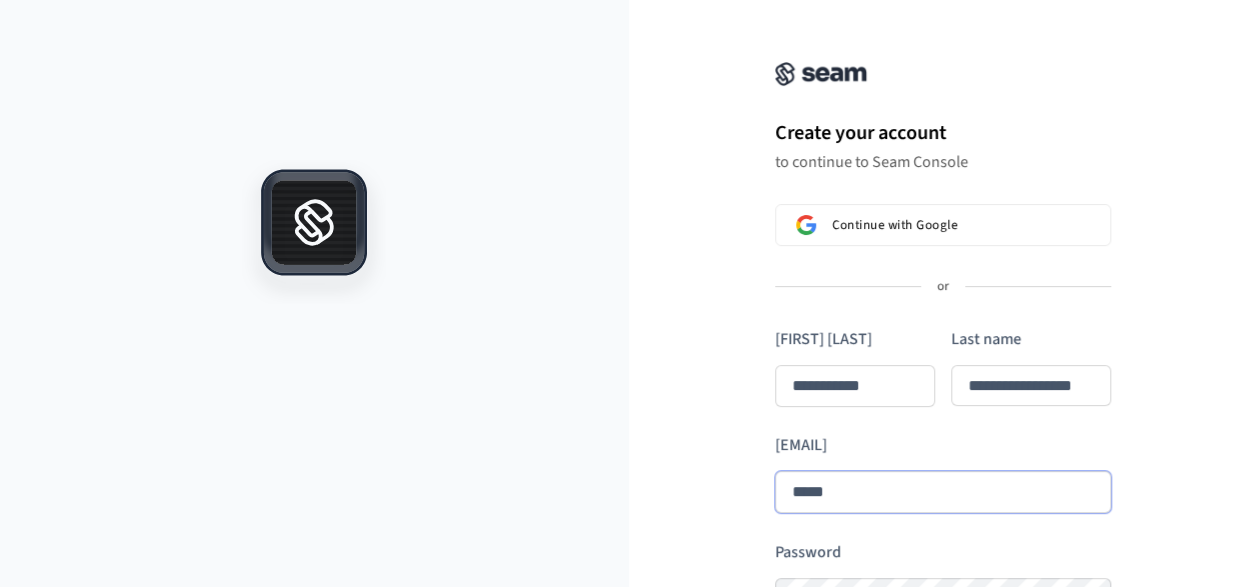 type on "**********" 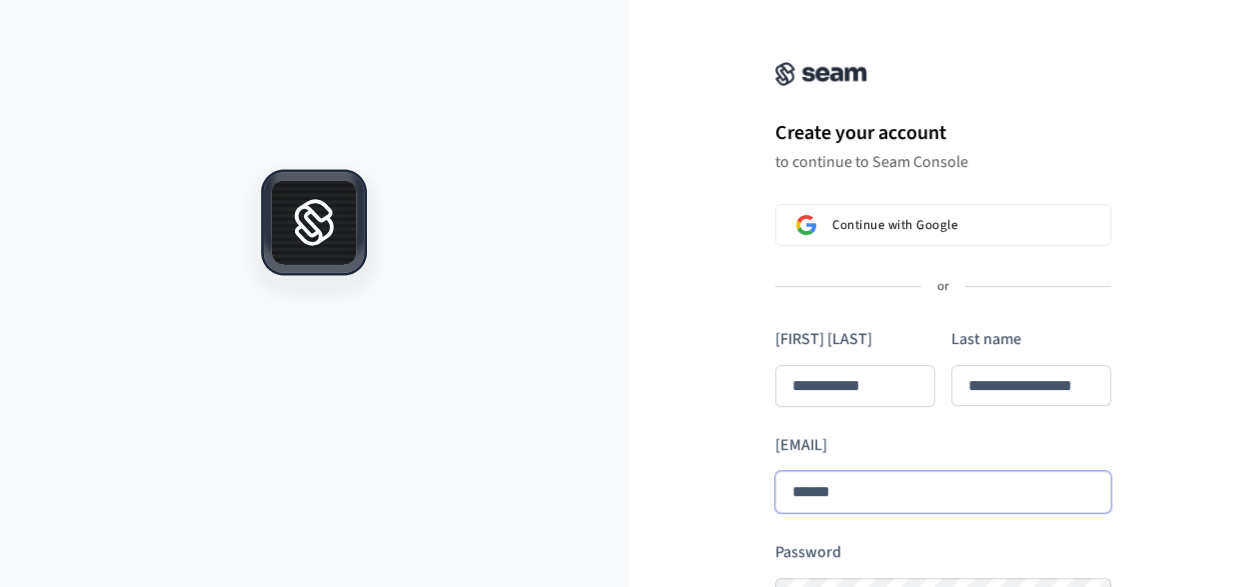 type on "**********" 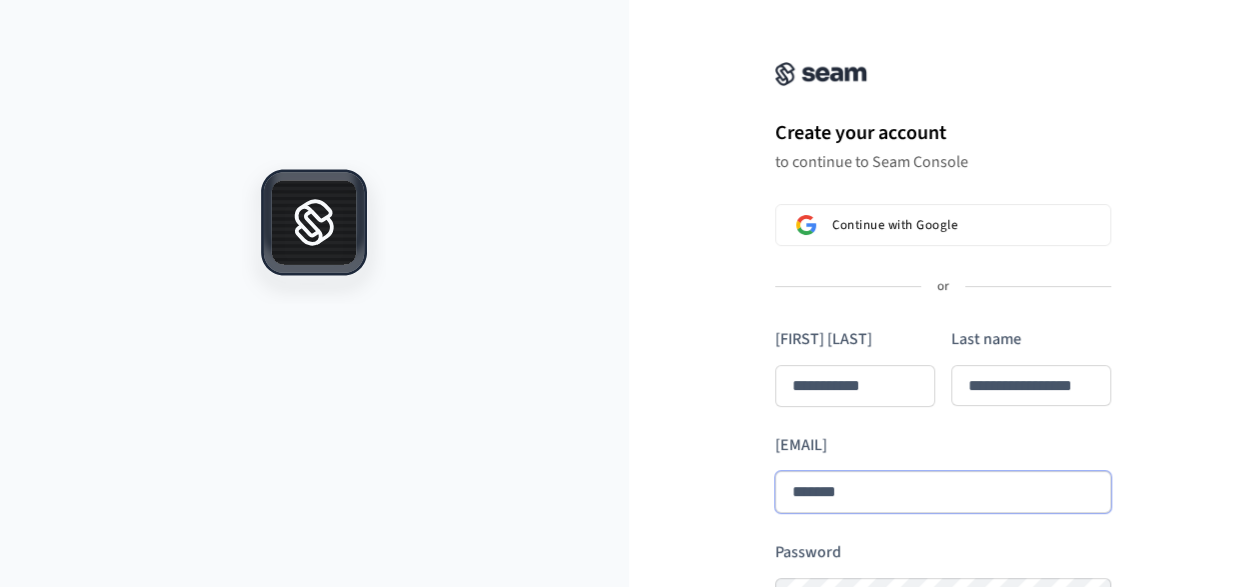 type on "**********" 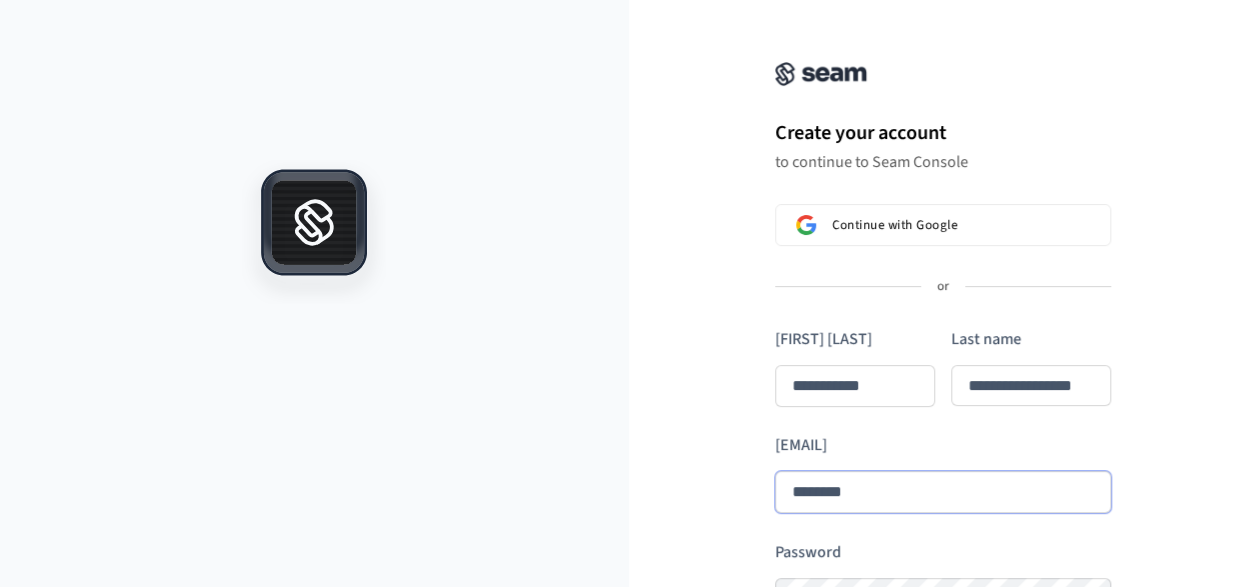 type on "**********" 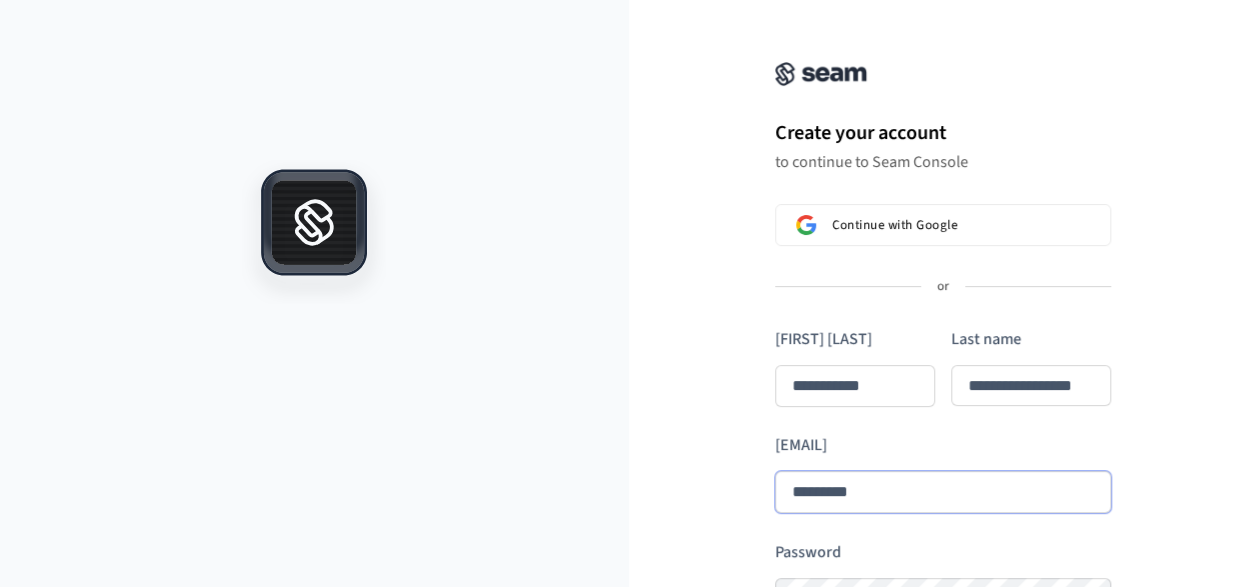 type on "**********" 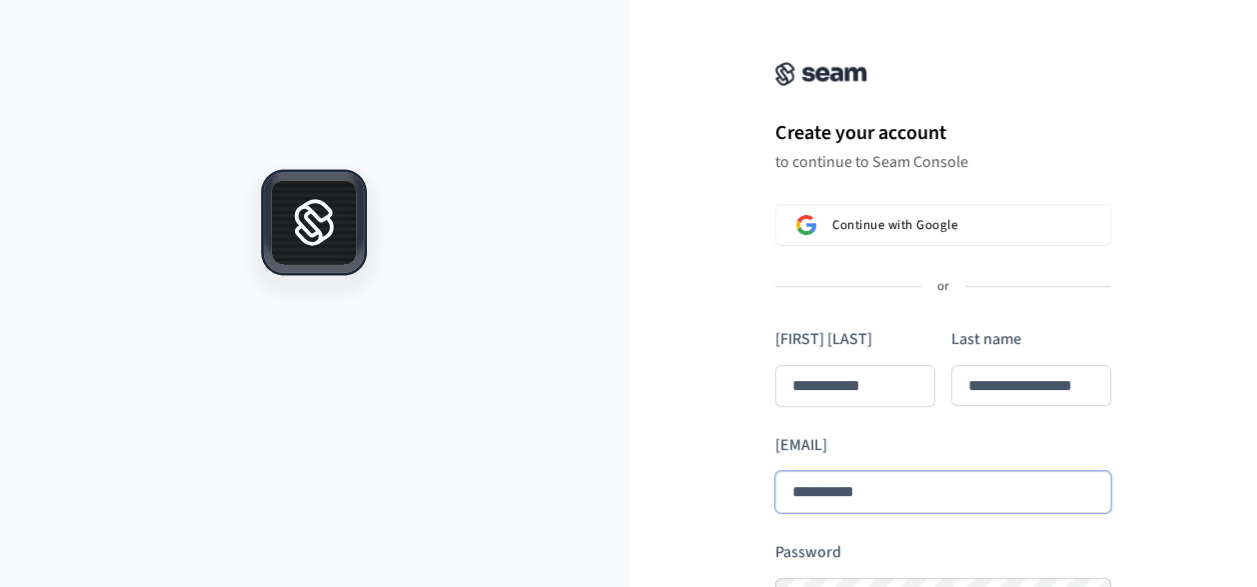 type on "**********" 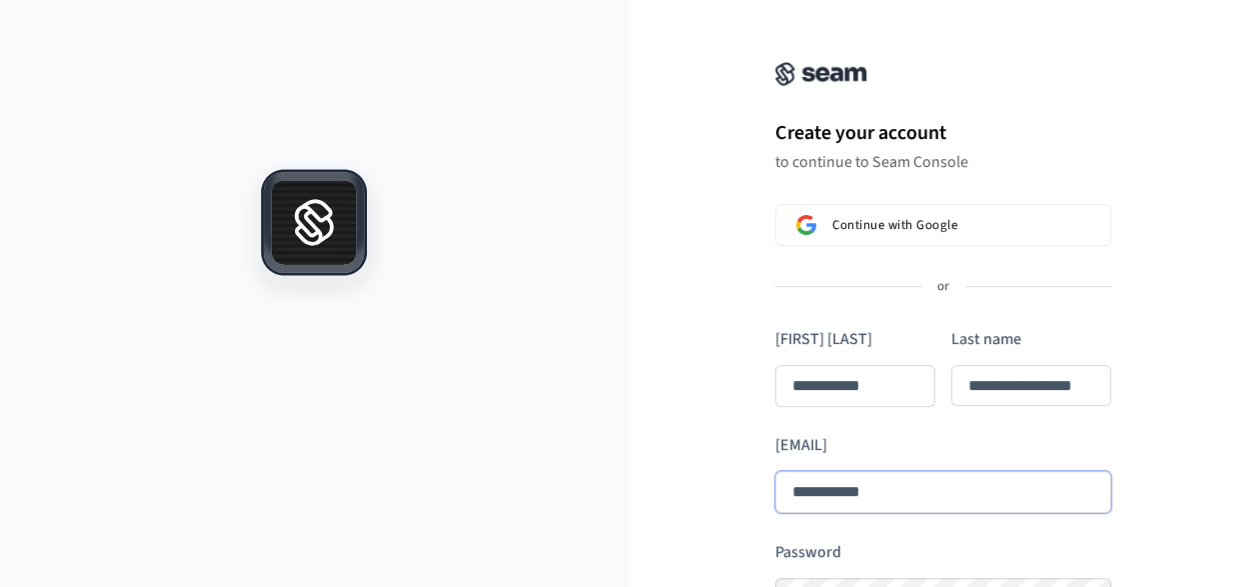 type on "**********" 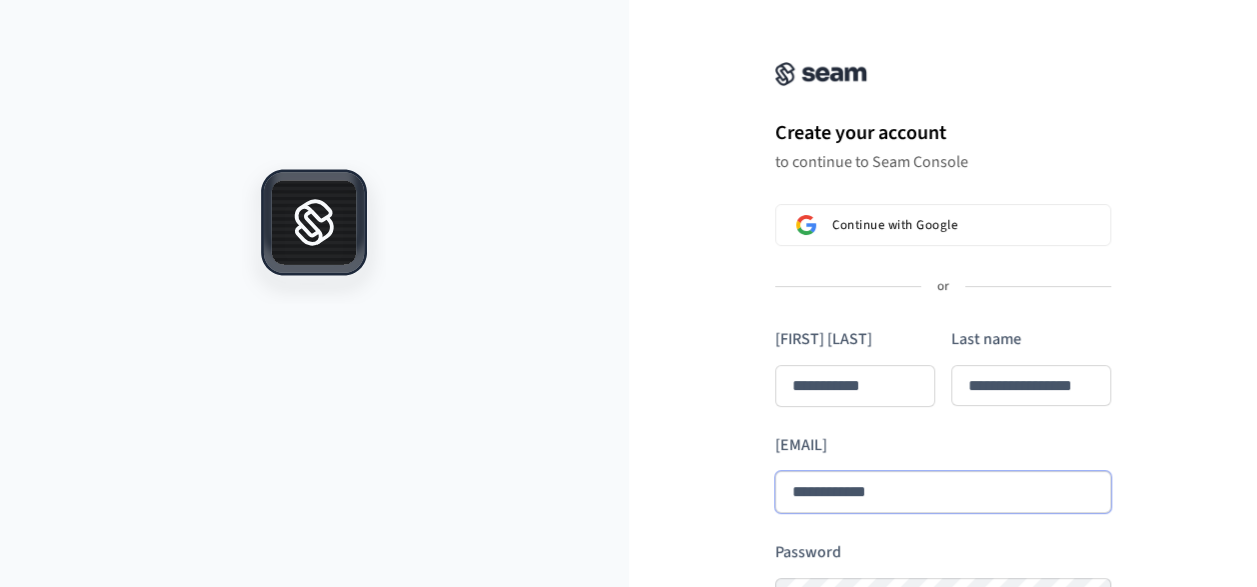 type on "**********" 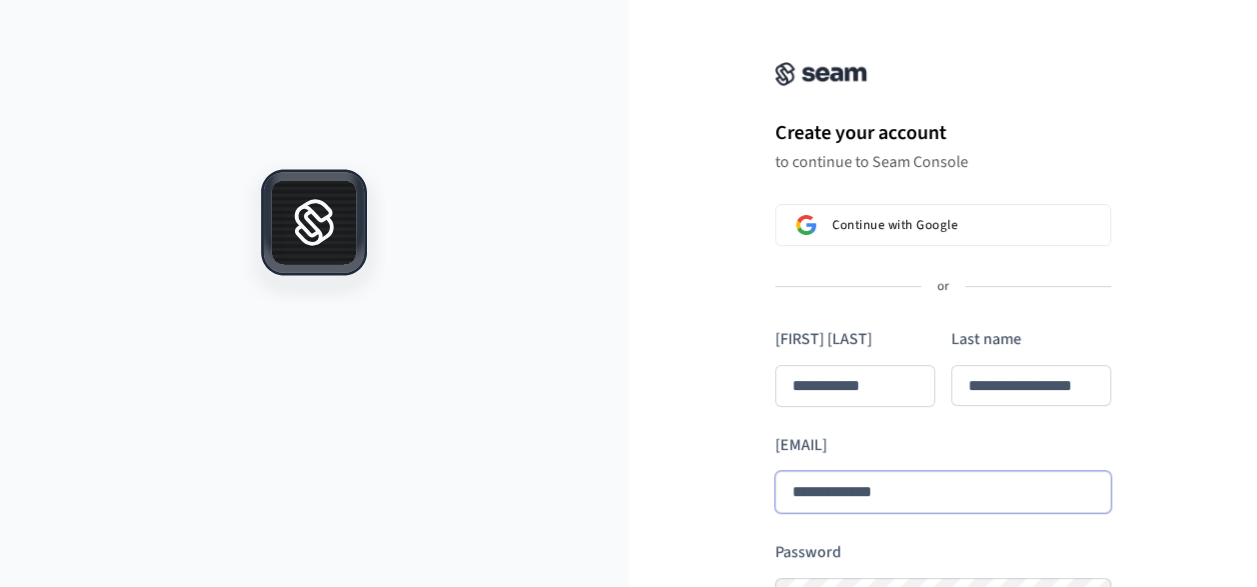 type on "**********" 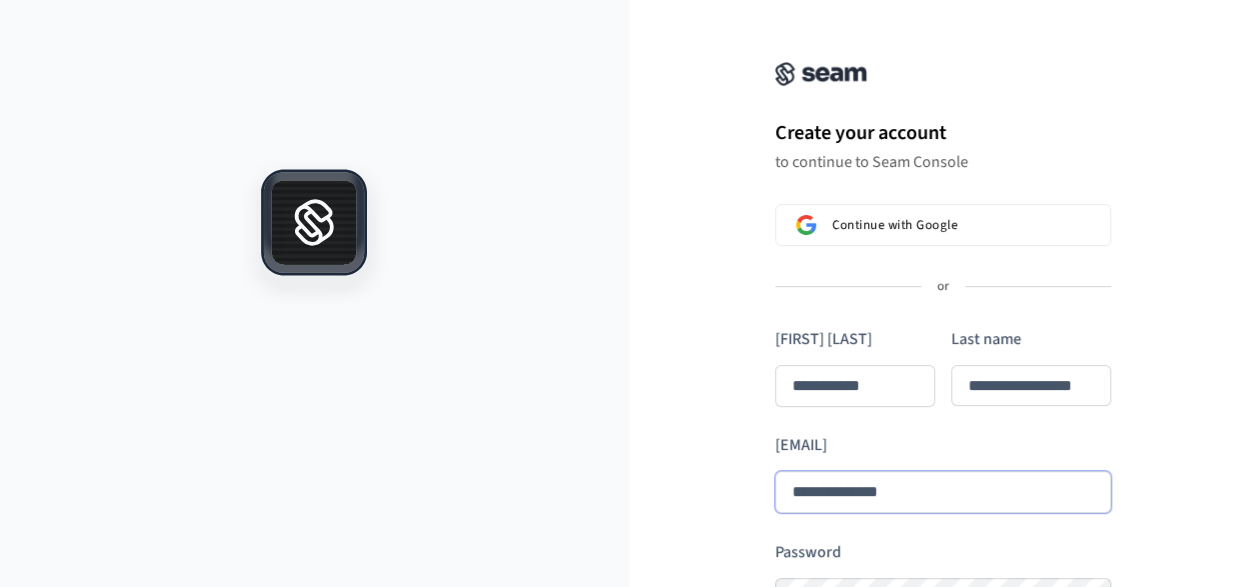 type on "**********" 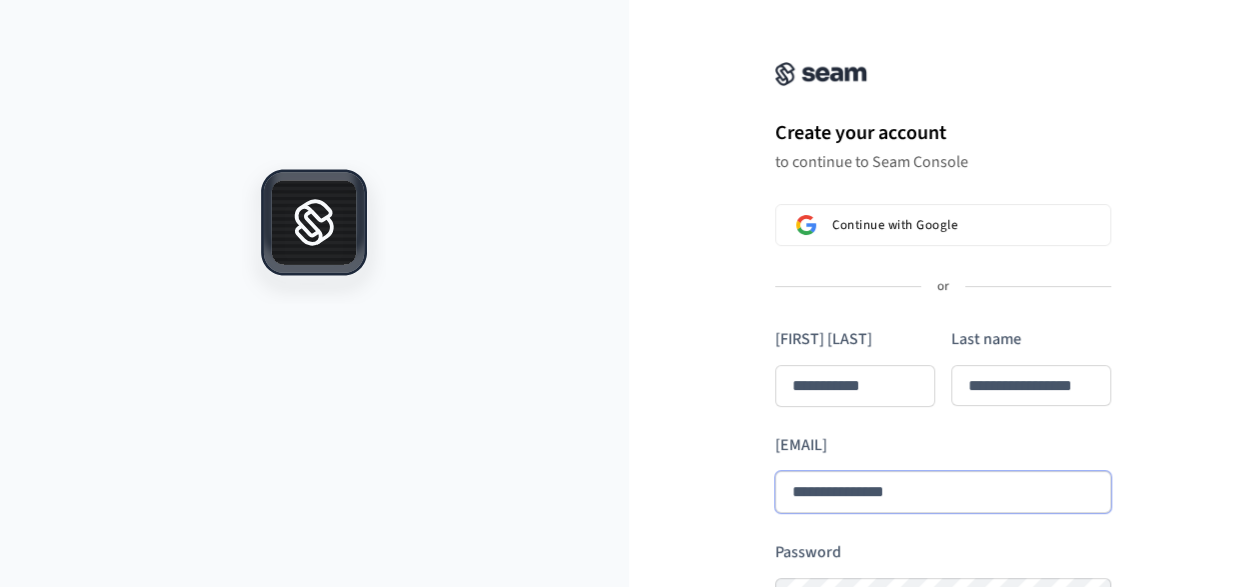 type on "**********" 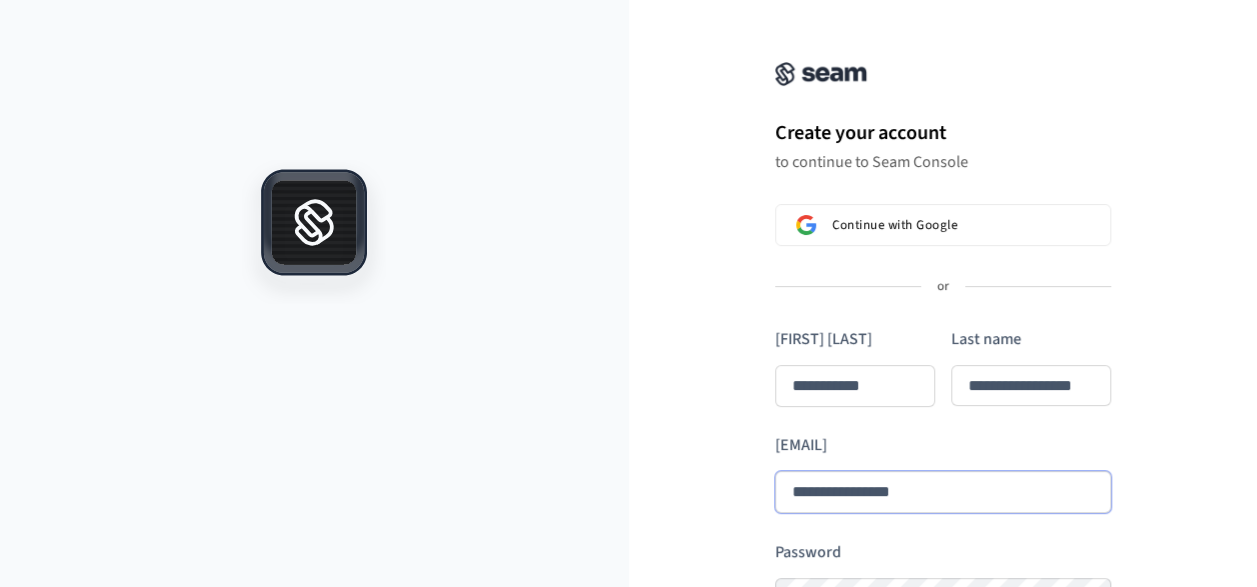 type on "**********" 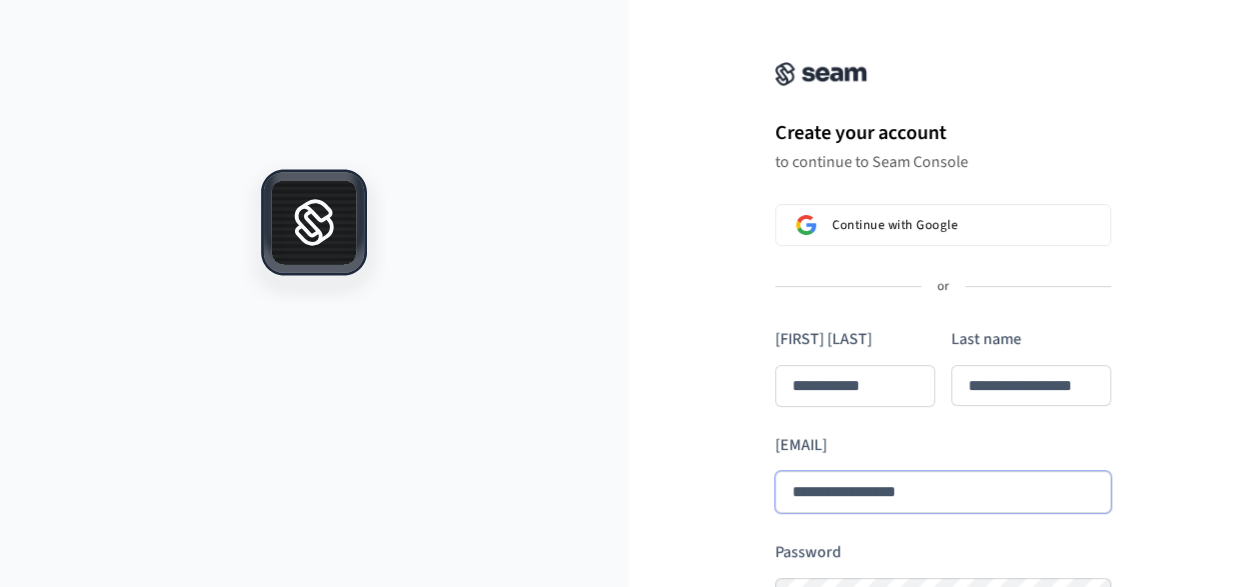 type on "**********" 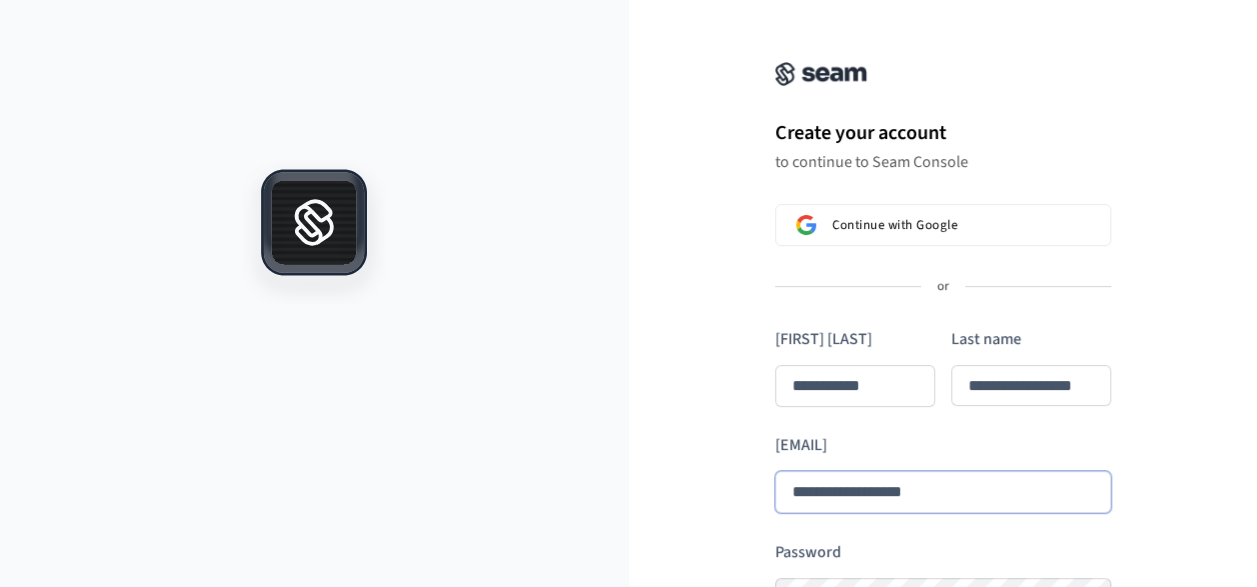 type on "**********" 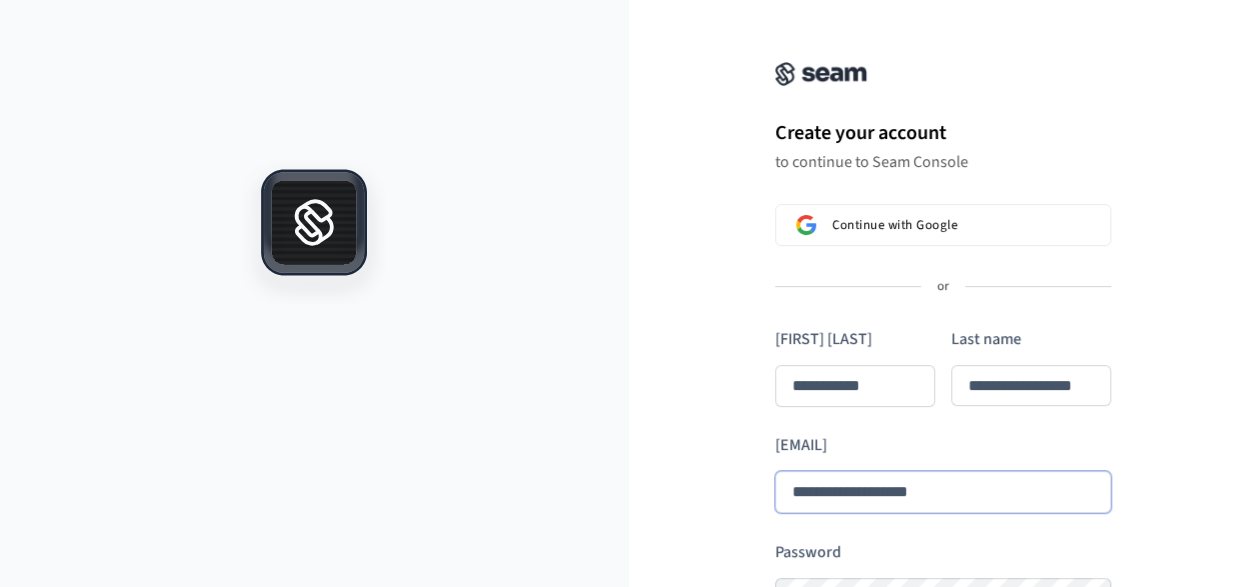 type on "**********" 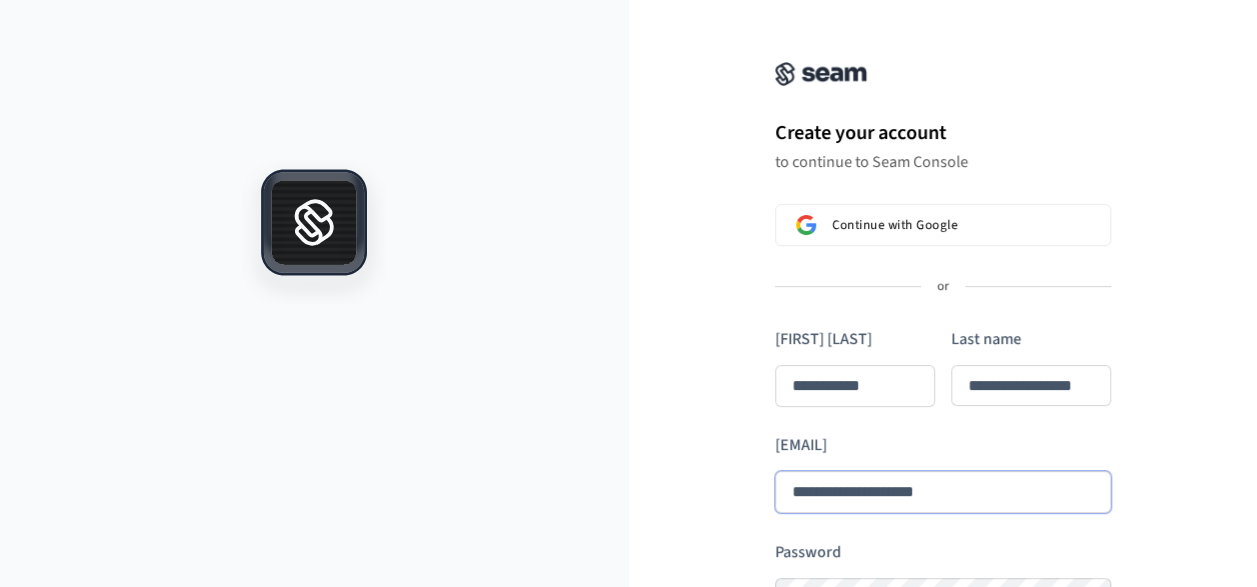 type on "**********" 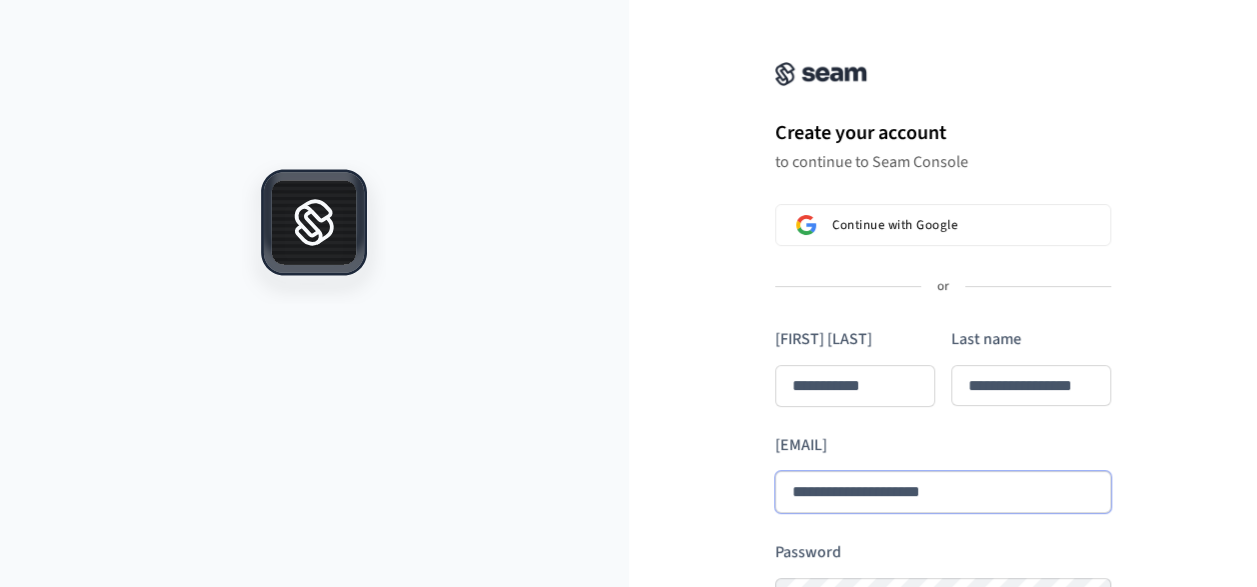 type on "**********" 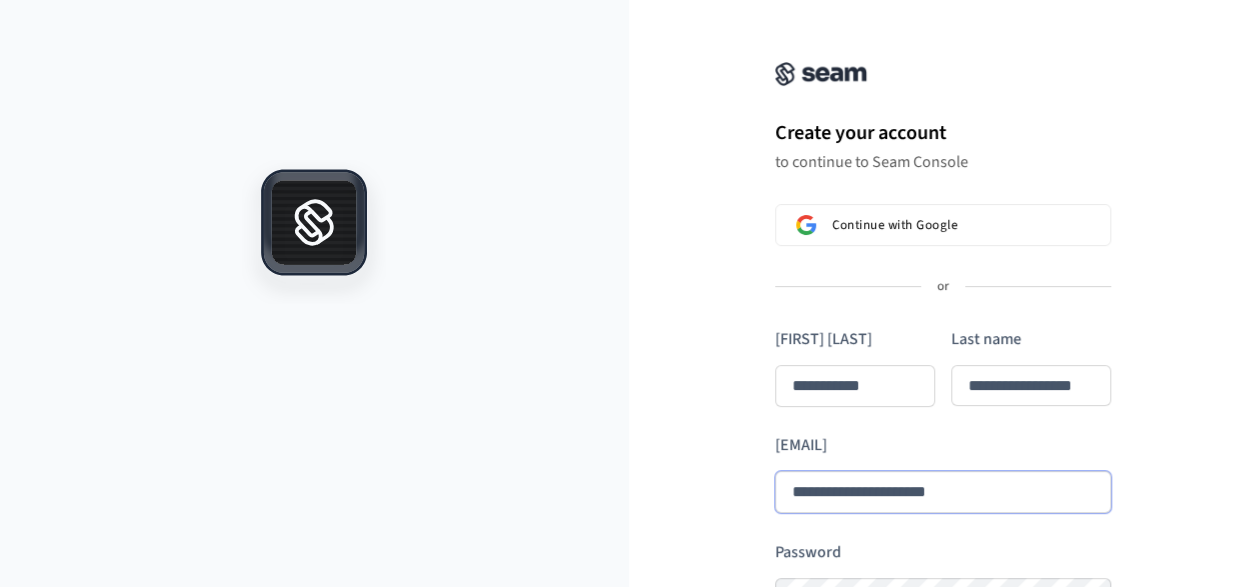 type on "**********" 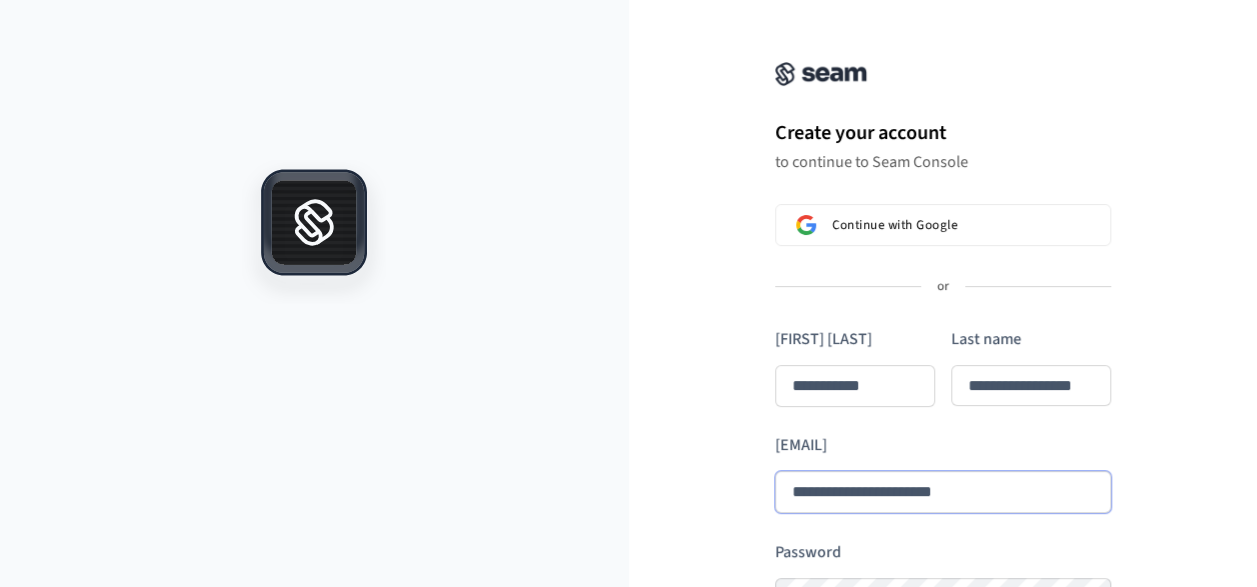 type on "**********" 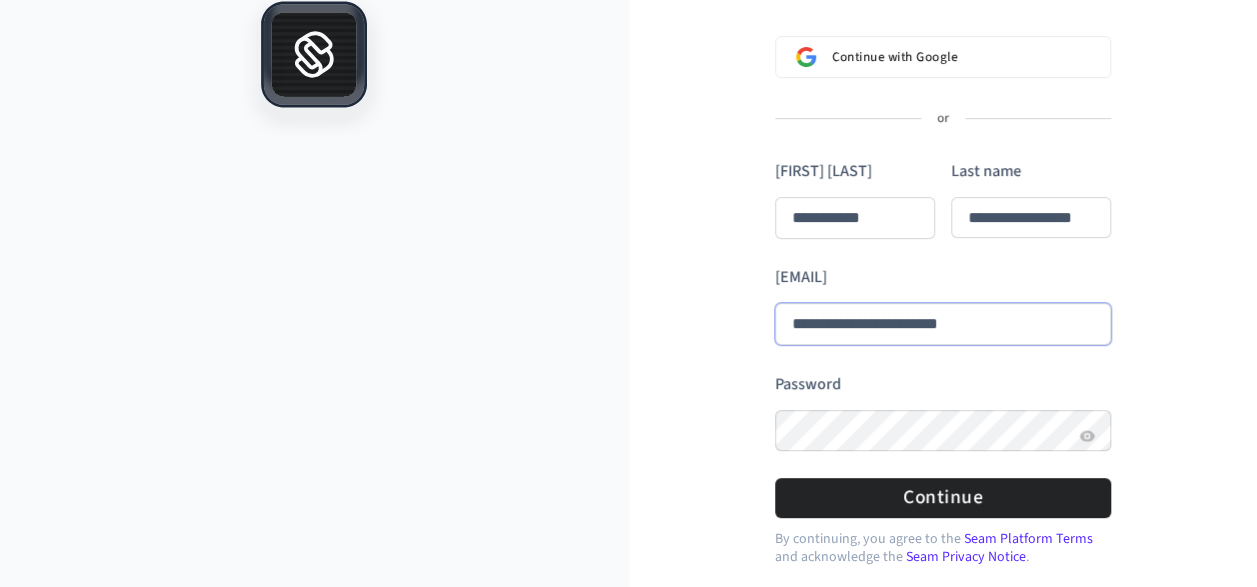 scroll, scrollTop: 200, scrollLeft: 0, axis: vertical 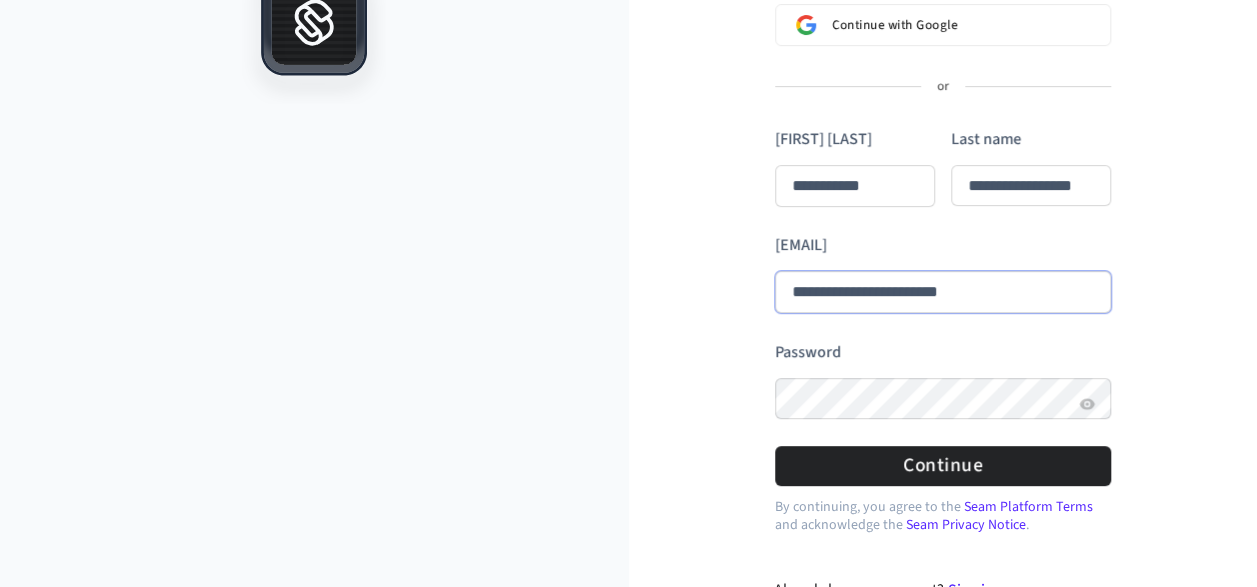 type on "**********" 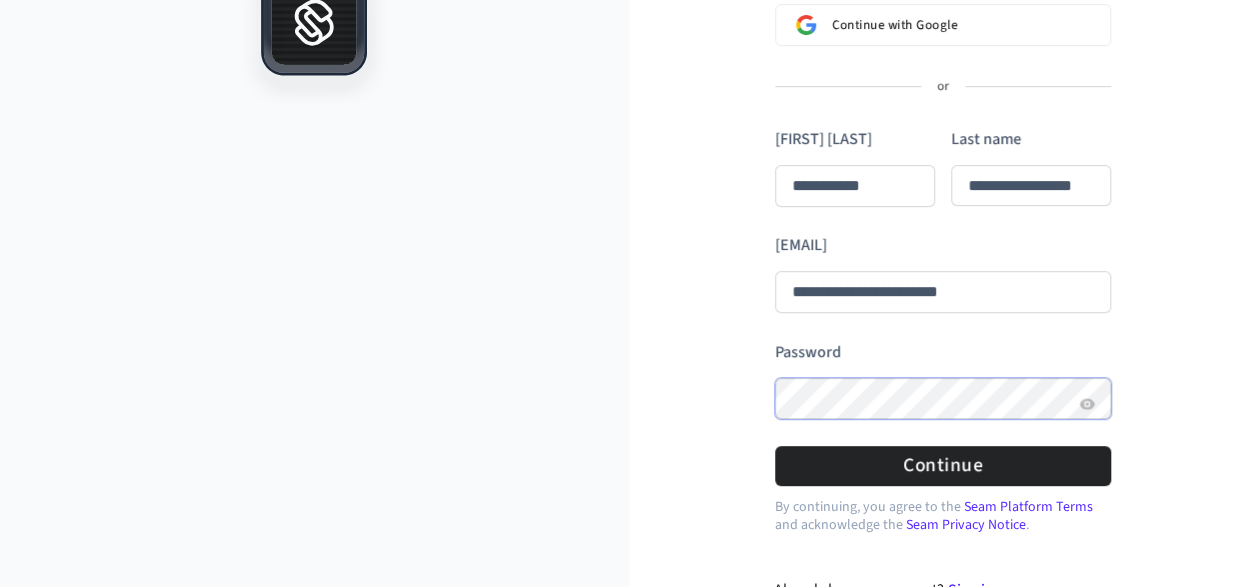 type on "**********" 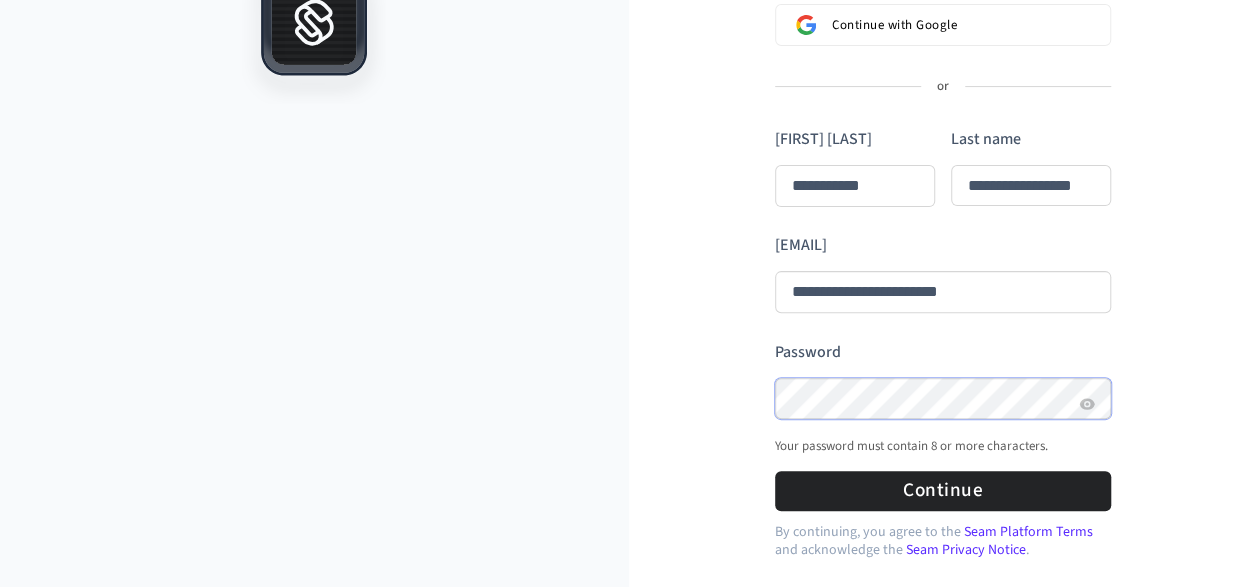 type on "**********" 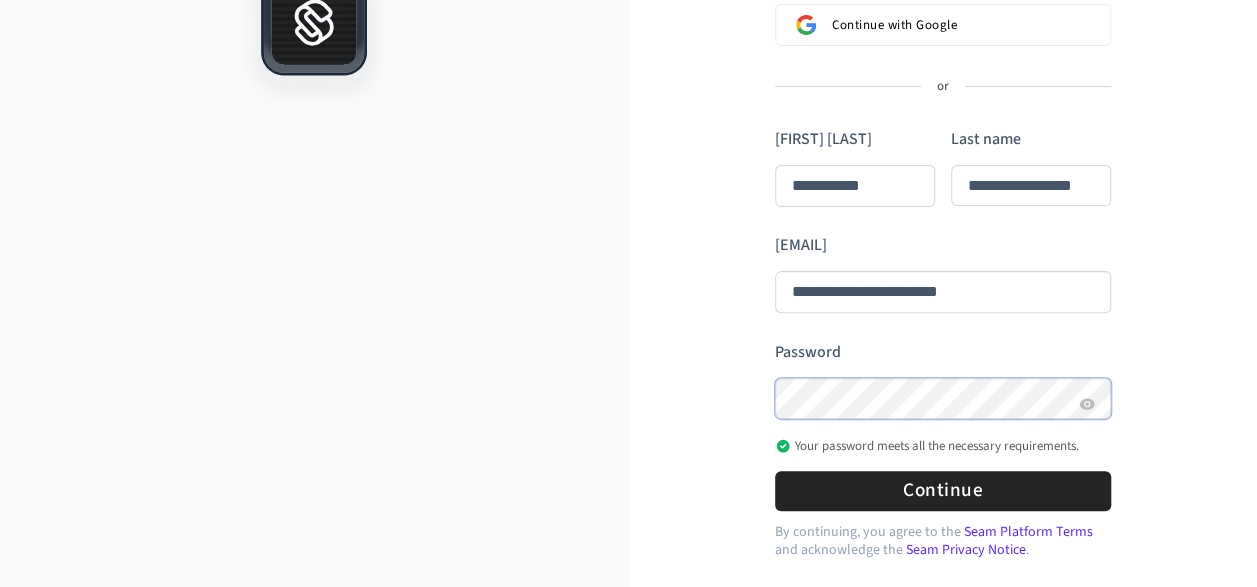 click at bounding box center (775, 128) 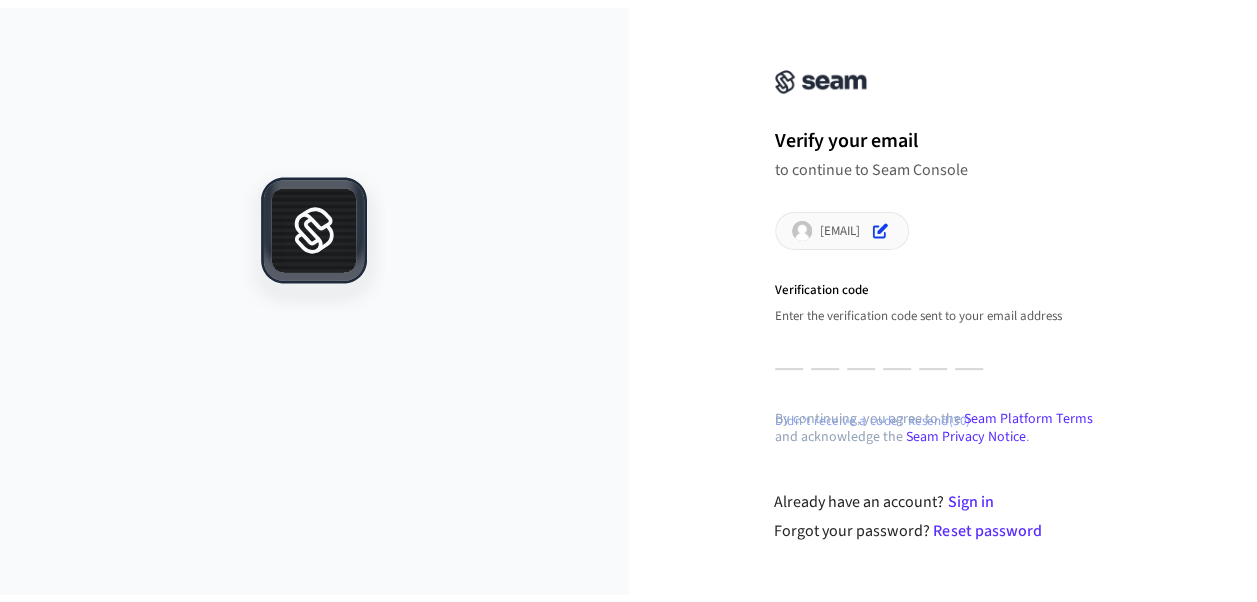 scroll, scrollTop: 0, scrollLeft: 0, axis: both 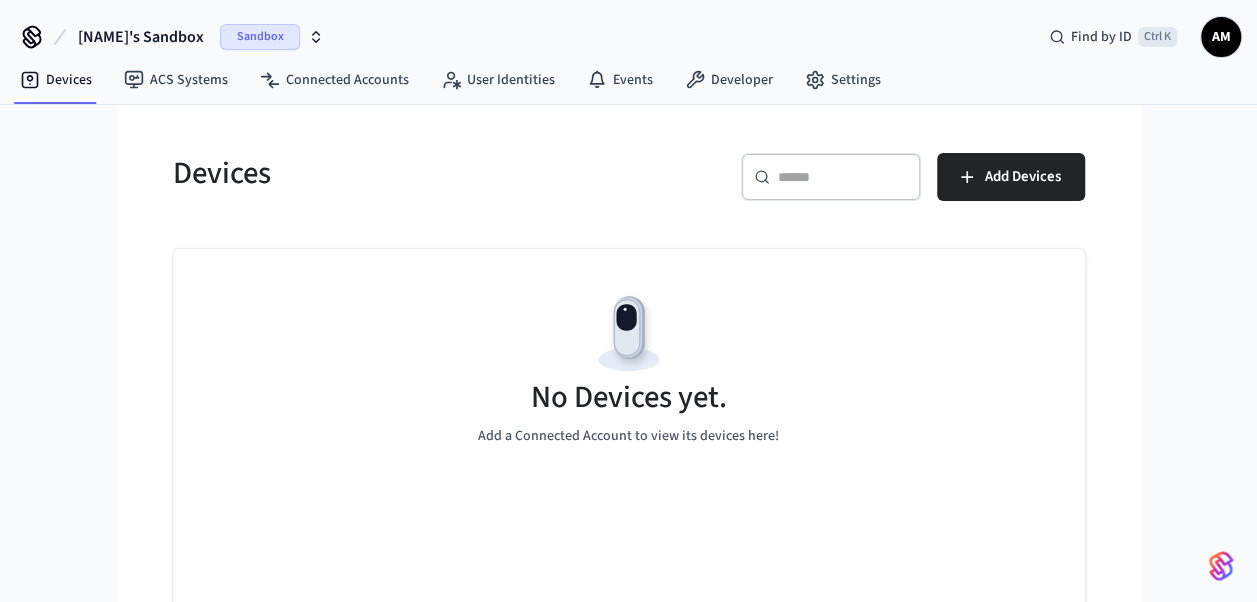 click on "[NAME]'s Sandbox" at bounding box center (141, 37) 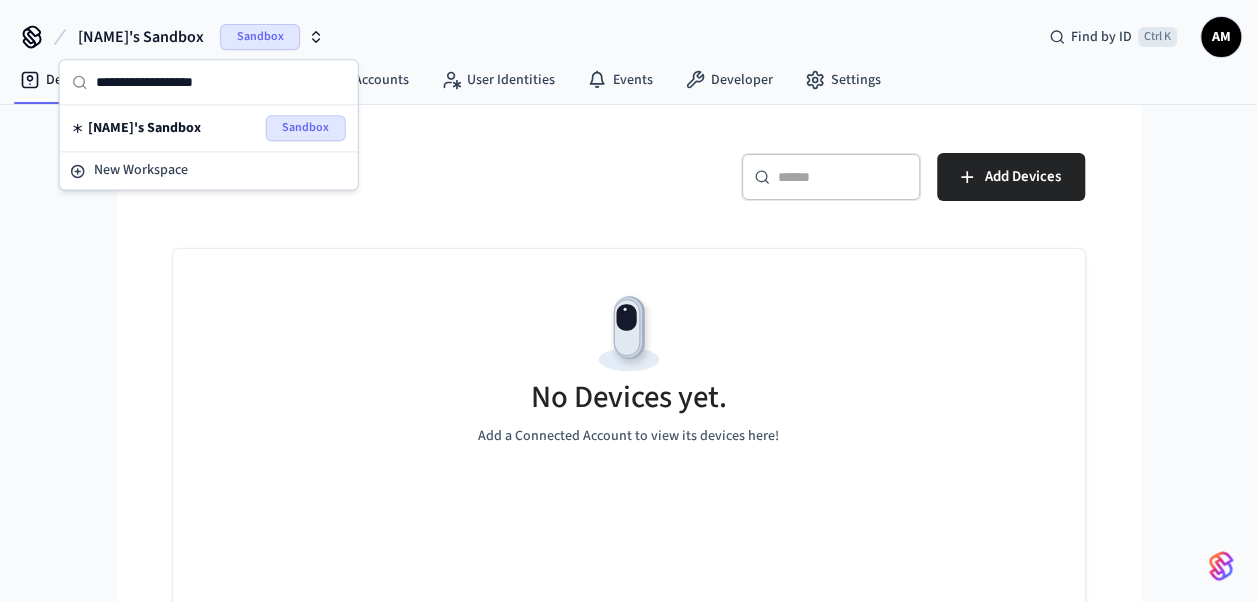 click on "Devices" at bounding box center [383, 173] 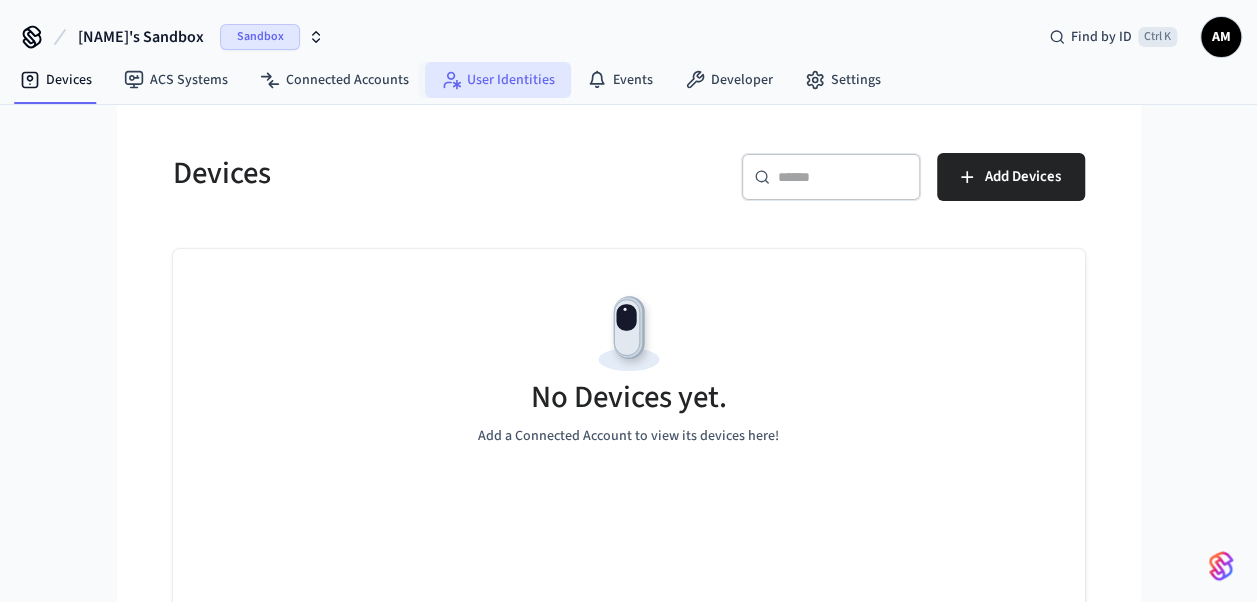 click on "User Identities" at bounding box center [498, 80] 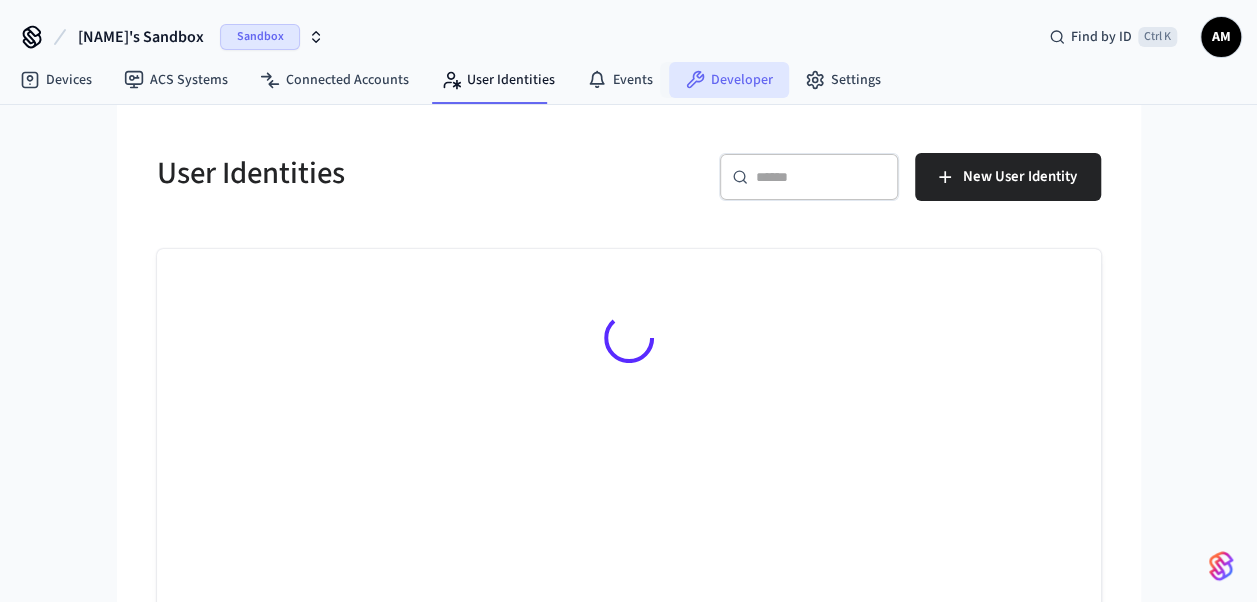 click on "Developer" at bounding box center [729, 80] 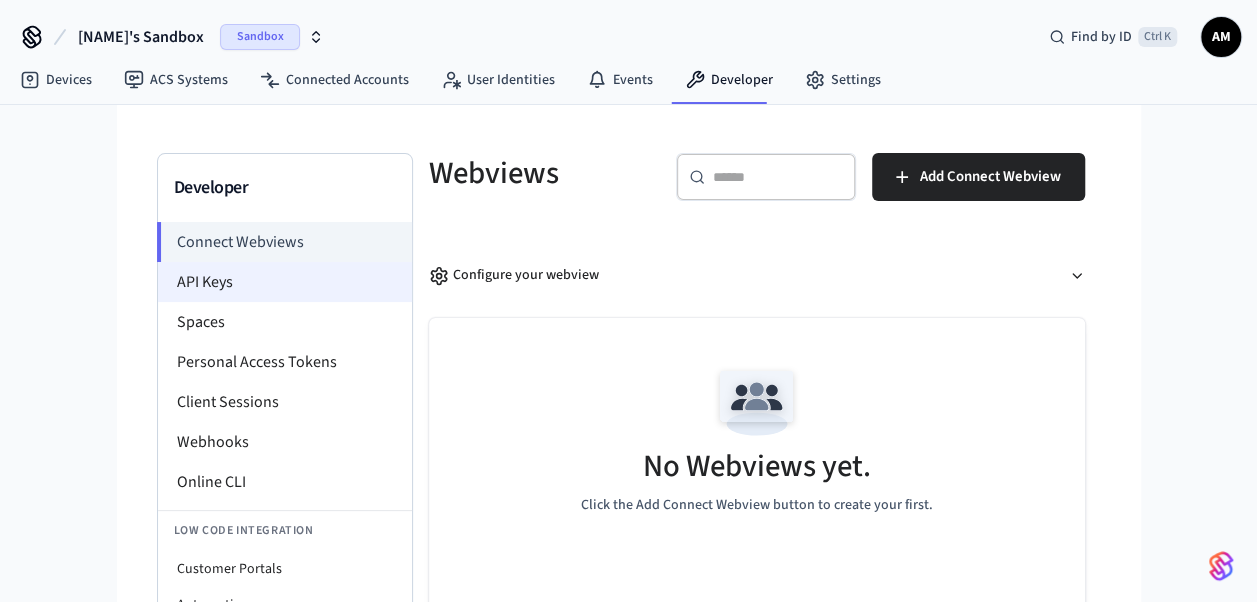 click on "API Keys" at bounding box center [285, 282] 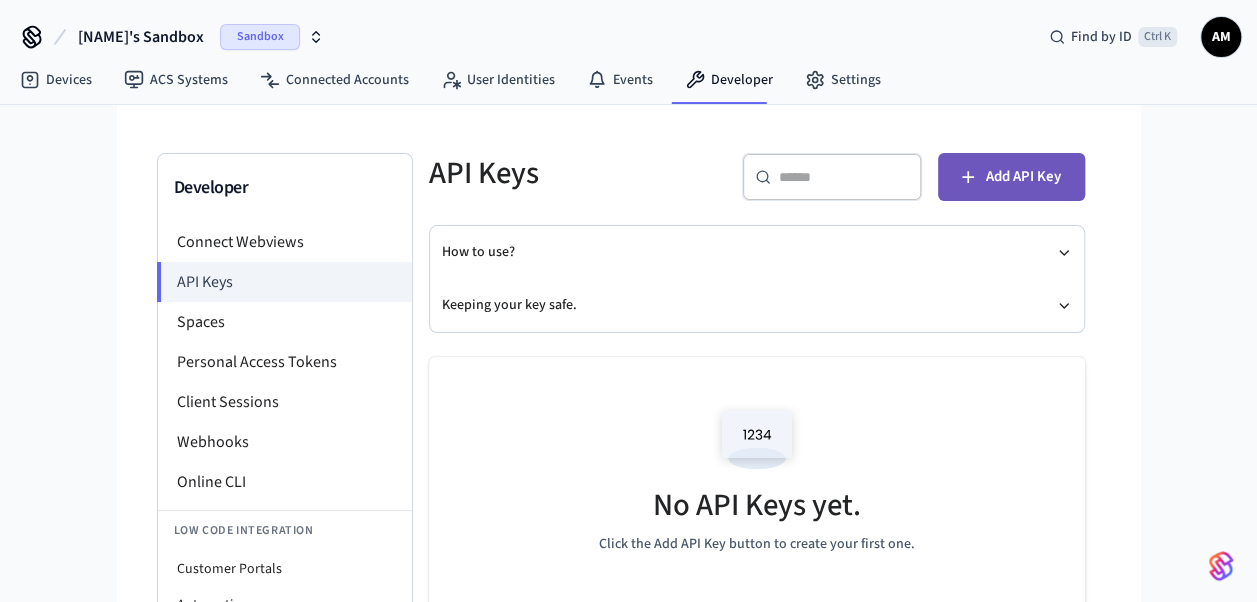click on "Add API Key" at bounding box center (1023, 177) 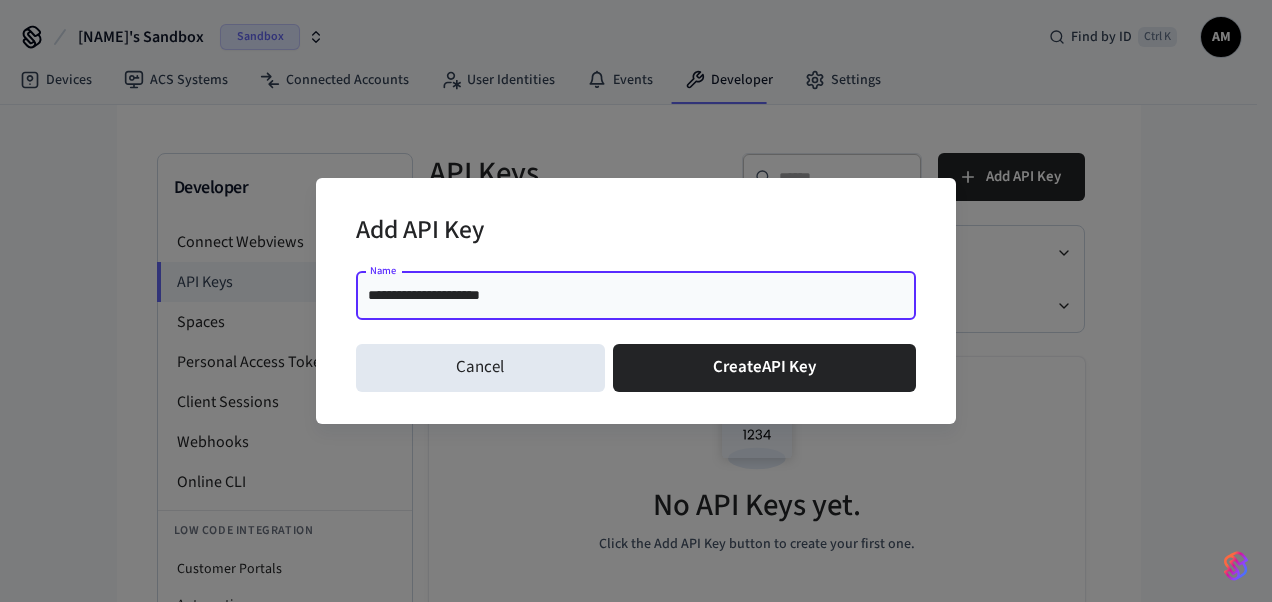 drag, startPoint x: 540, startPoint y: 297, endPoint x: 220, endPoint y: 330, distance: 321.69705 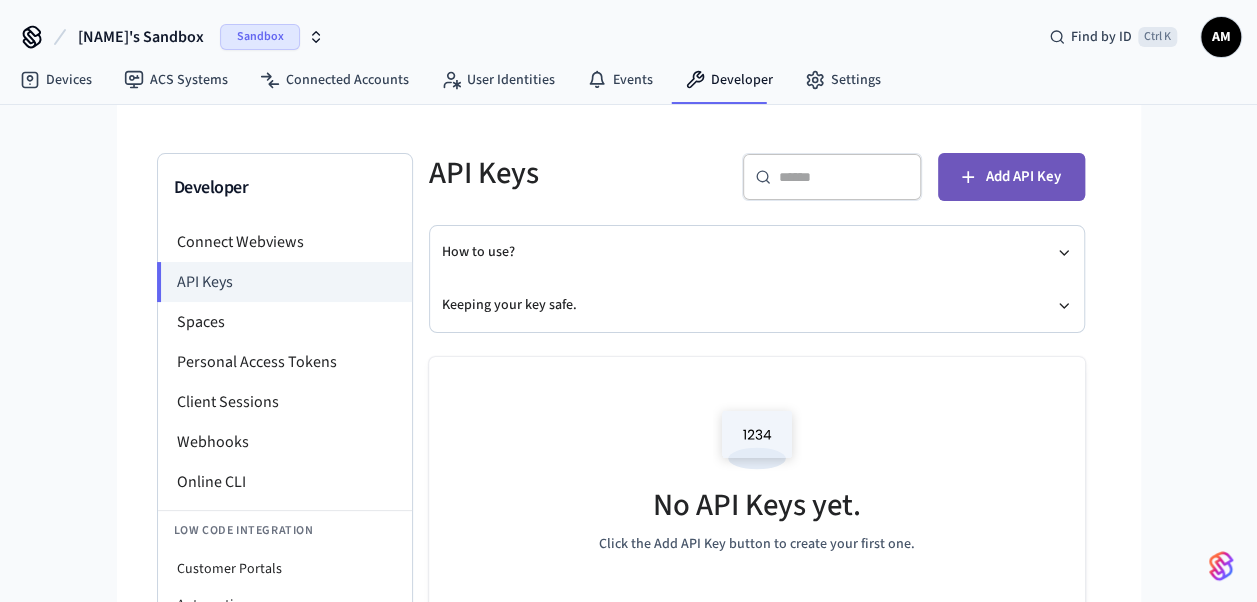 click on "Add API Key" at bounding box center (1023, 177) 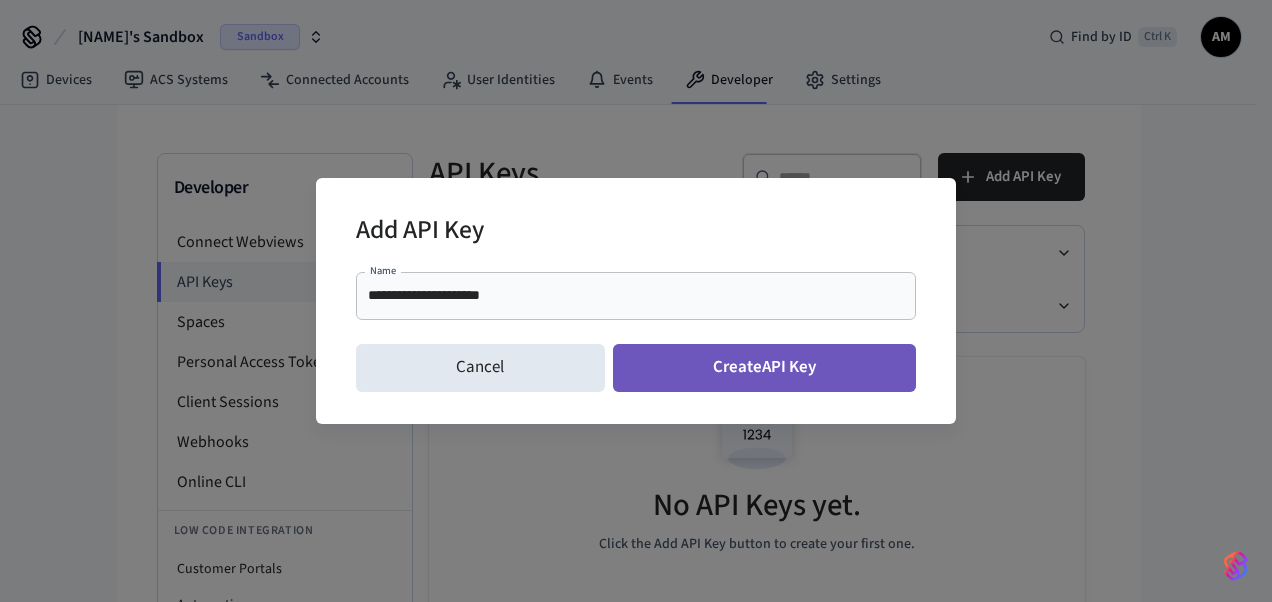 click on "Create  API Key" at bounding box center [765, 368] 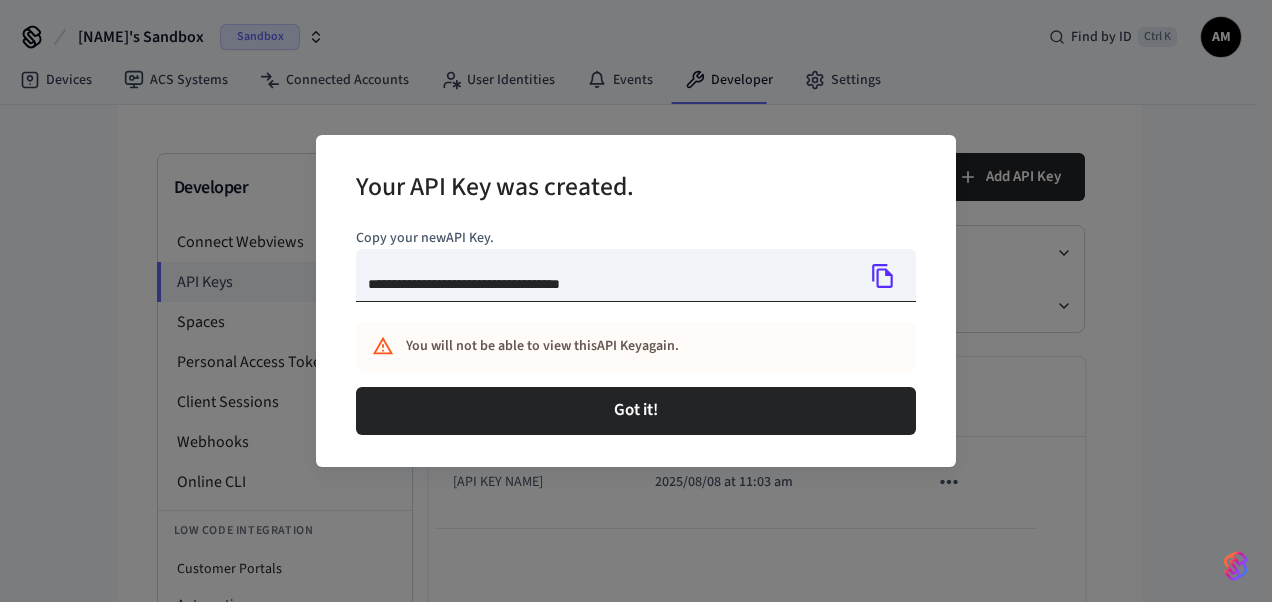 click 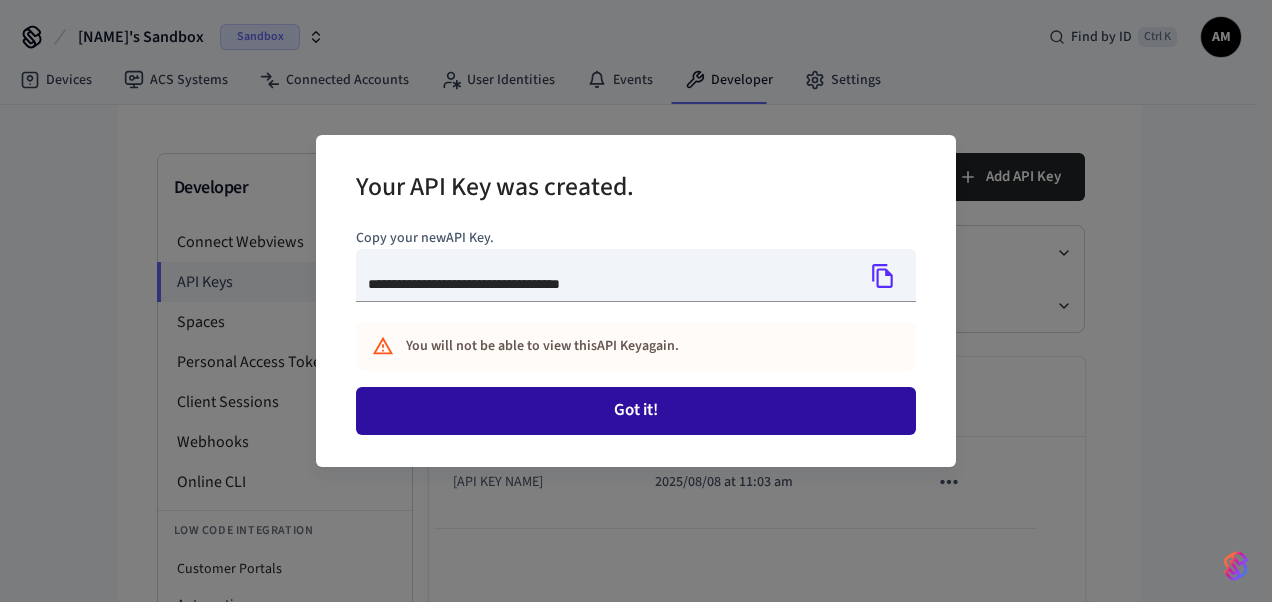 click on "Got it!" at bounding box center (636, 411) 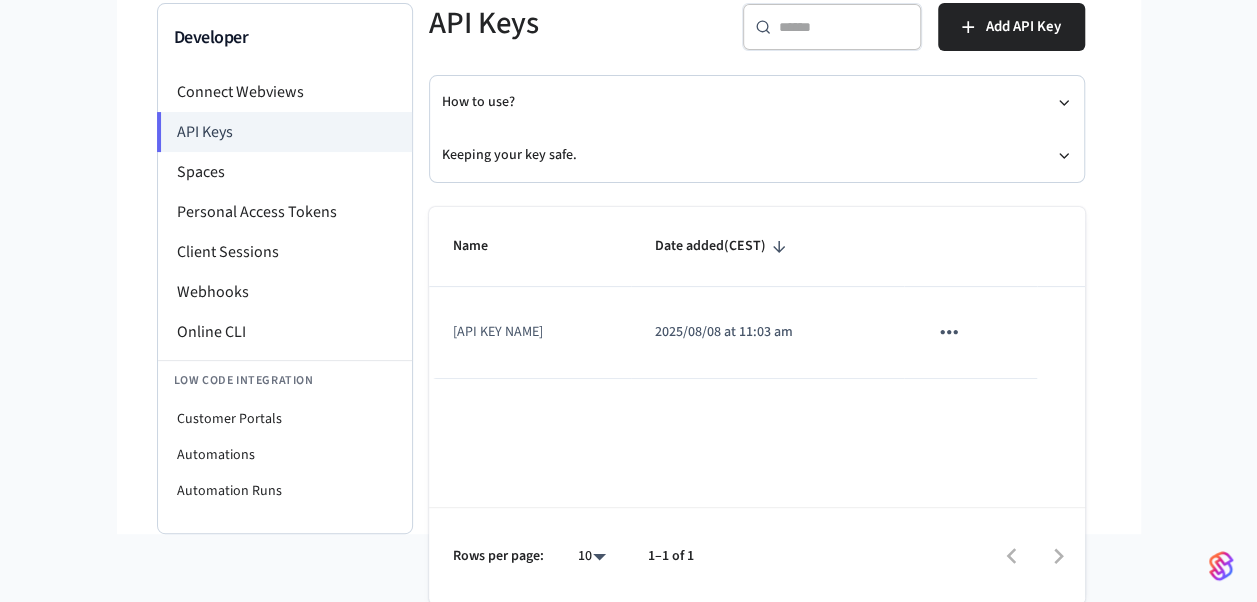 scroll, scrollTop: 0, scrollLeft: 0, axis: both 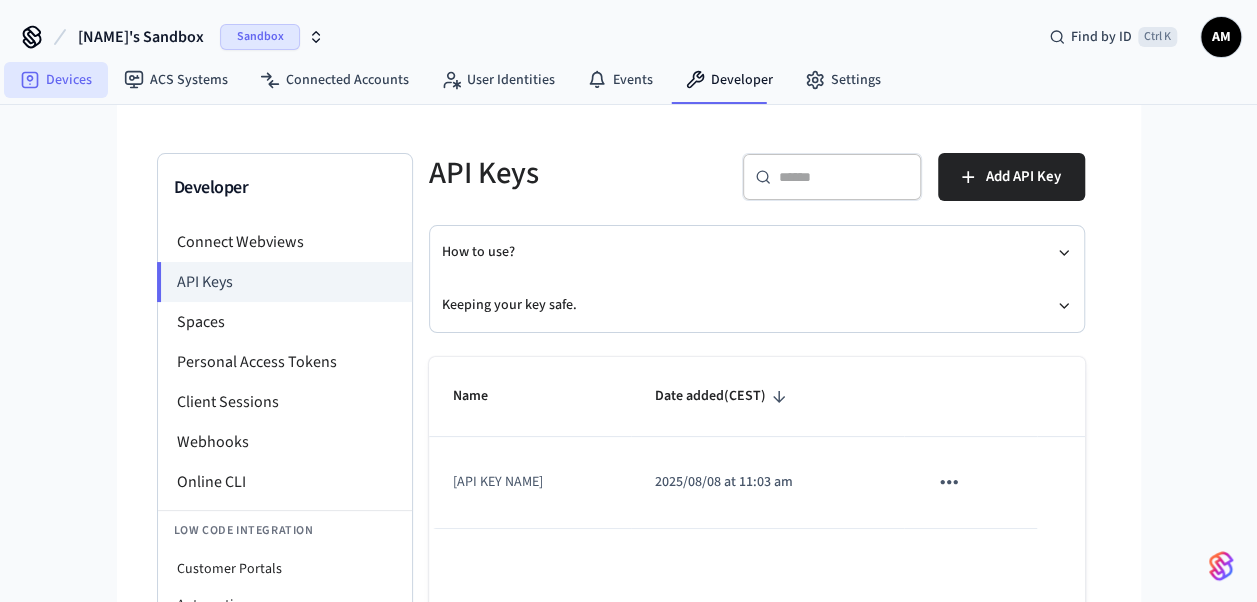 click on "Devices" at bounding box center (56, 80) 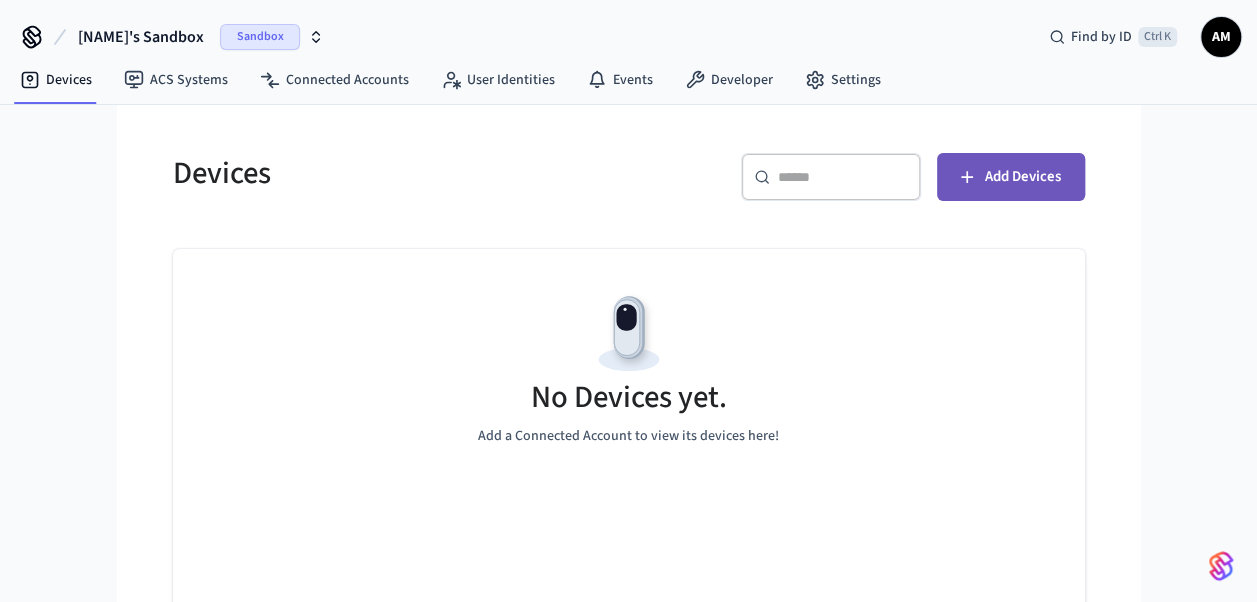 click on "Add Devices" at bounding box center [1011, 177] 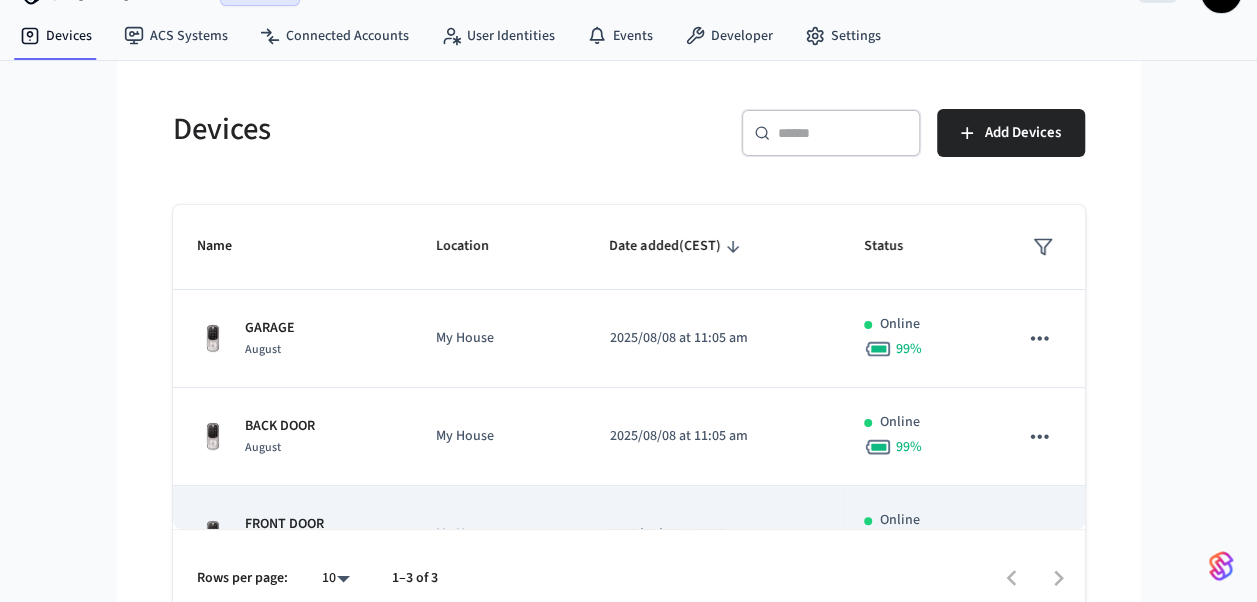 scroll, scrollTop: 67, scrollLeft: 0, axis: vertical 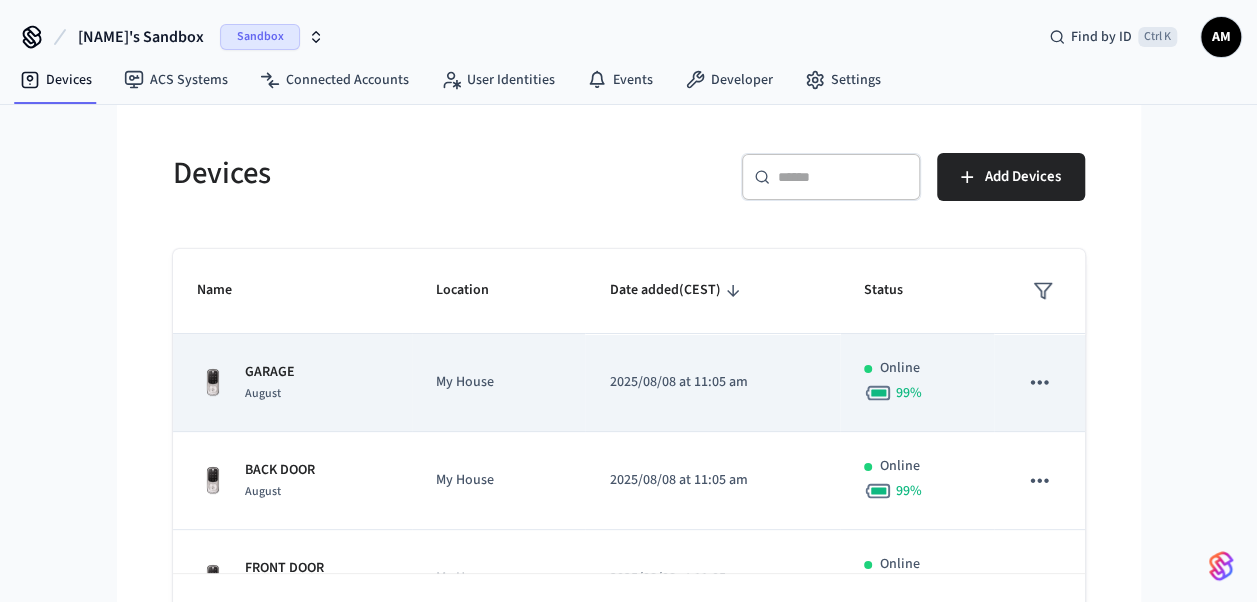 click on "GARAGE" at bounding box center [270, 372] 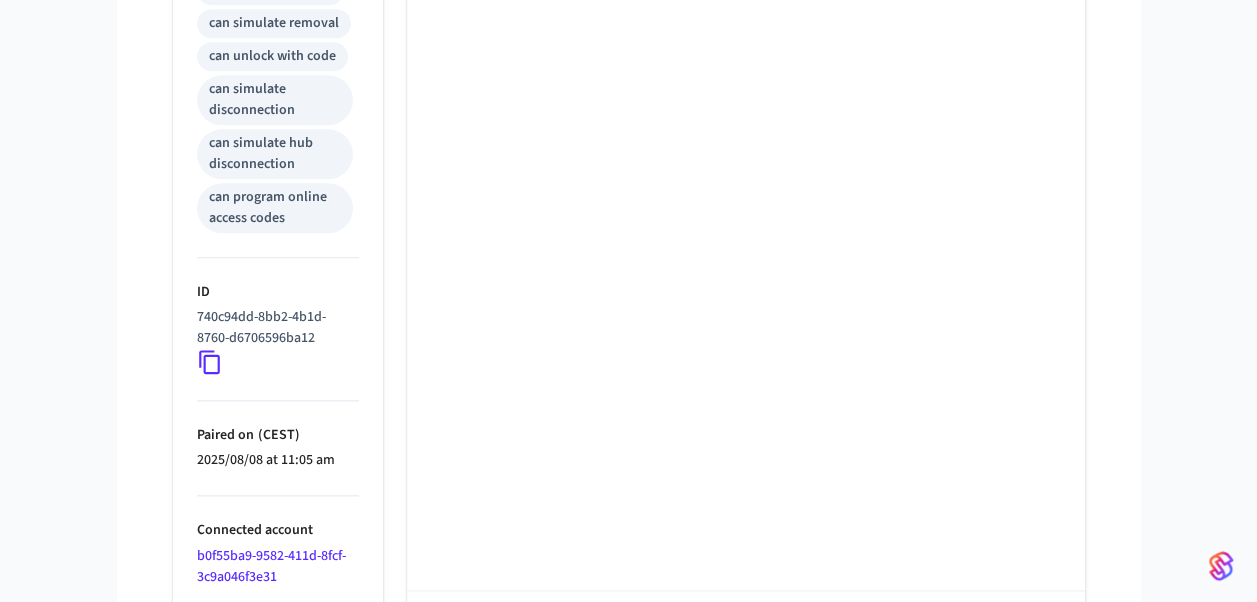 scroll, scrollTop: 1000, scrollLeft: 0, axis: vertical 